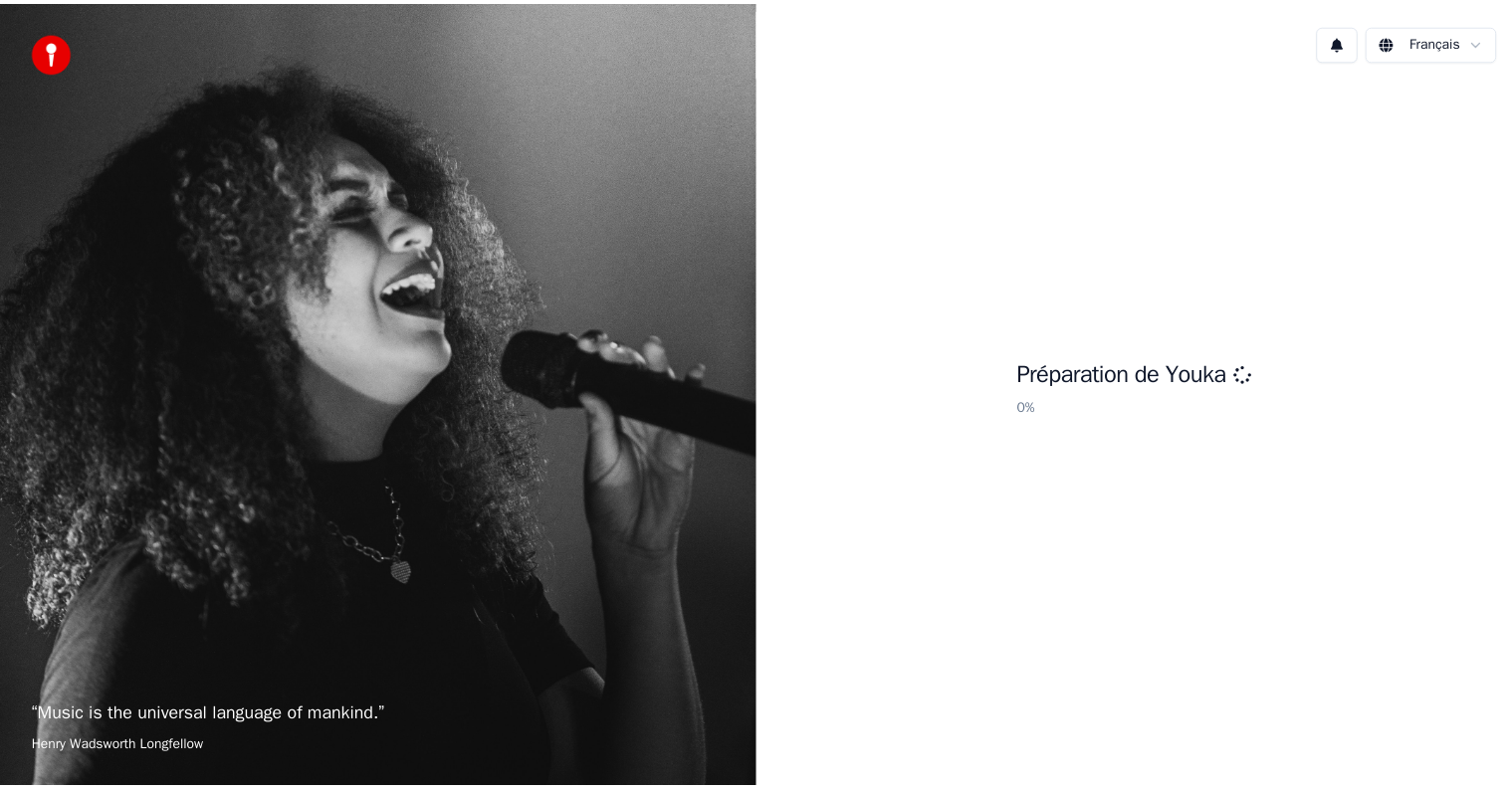 scroll, scrollTop: 0, scrollLeft: 0, axis: both 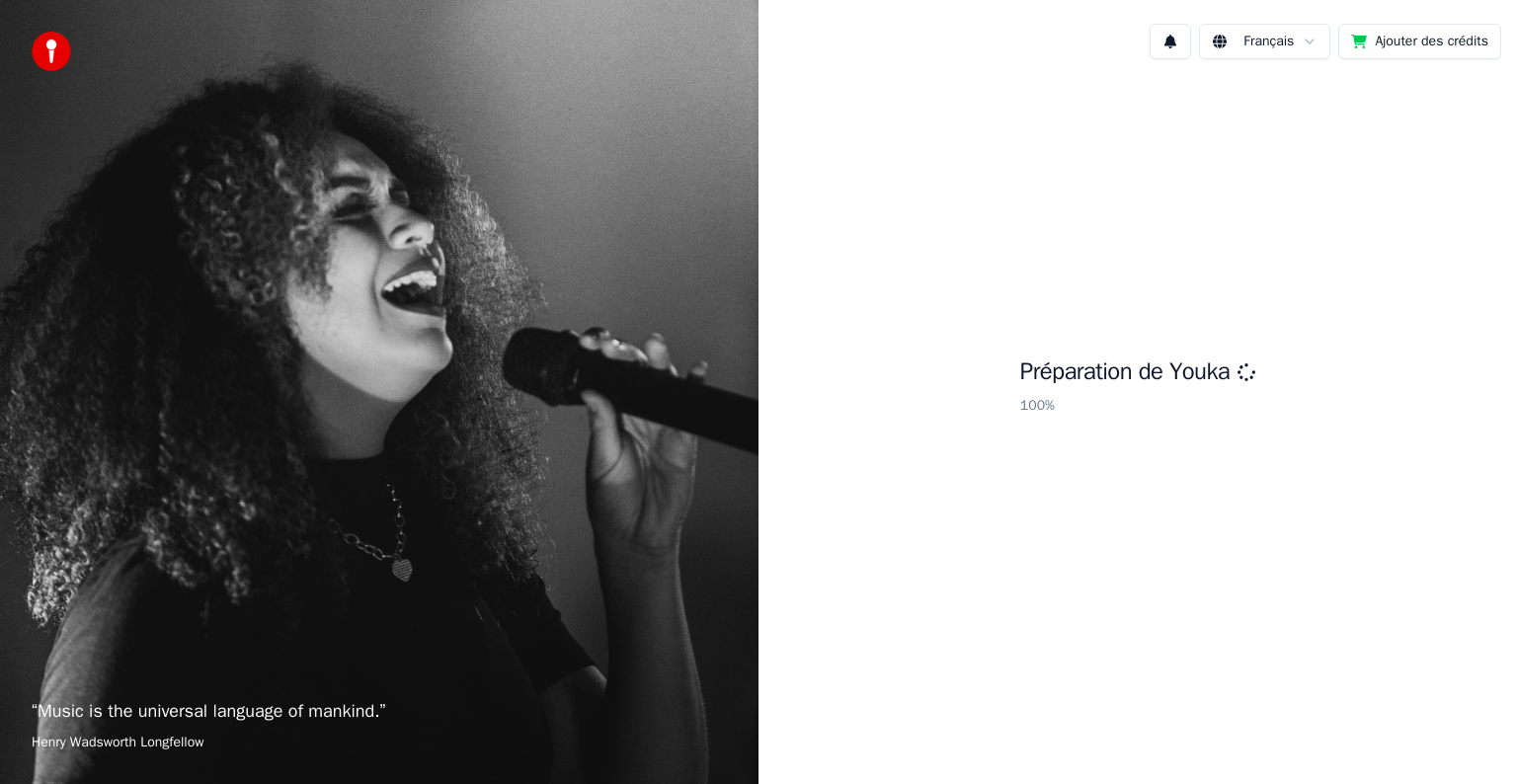 click on "100 %" at bounding box center (1138, 406) 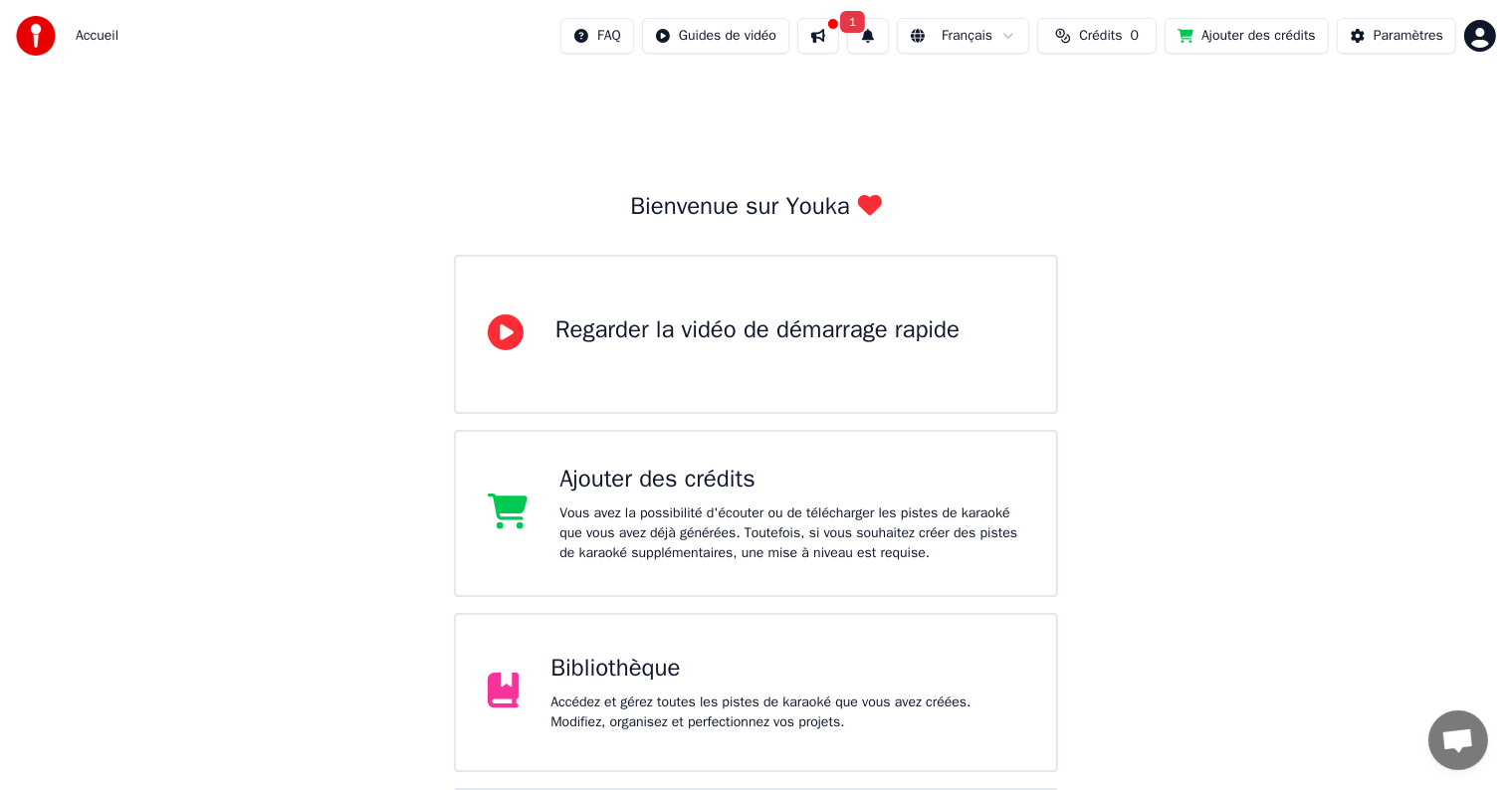 scroll, scrollTop: 163, scrollLeft: 0, axis: vertical 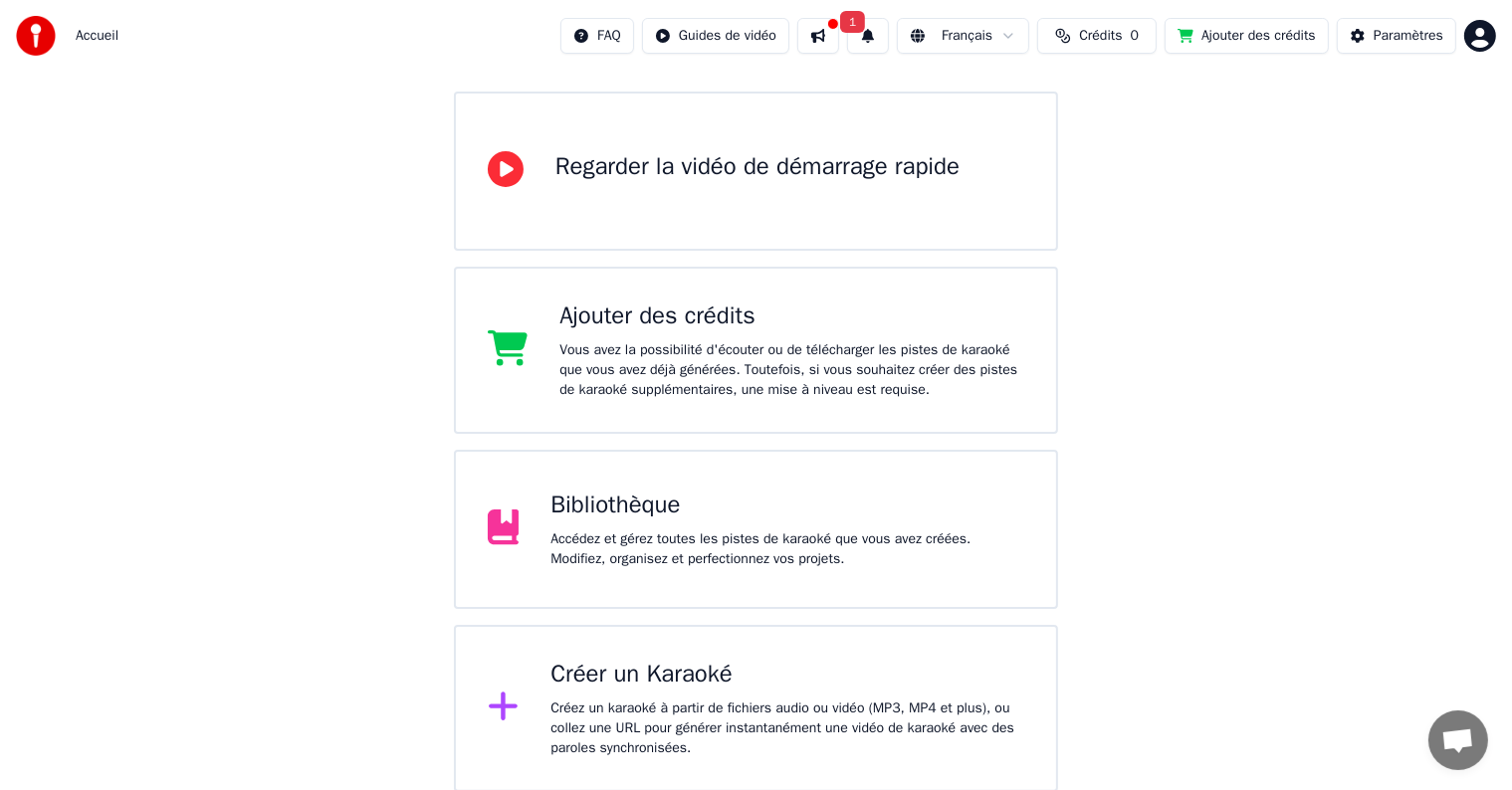 click on "Bibliothèque" at bounding box center [787, 505] 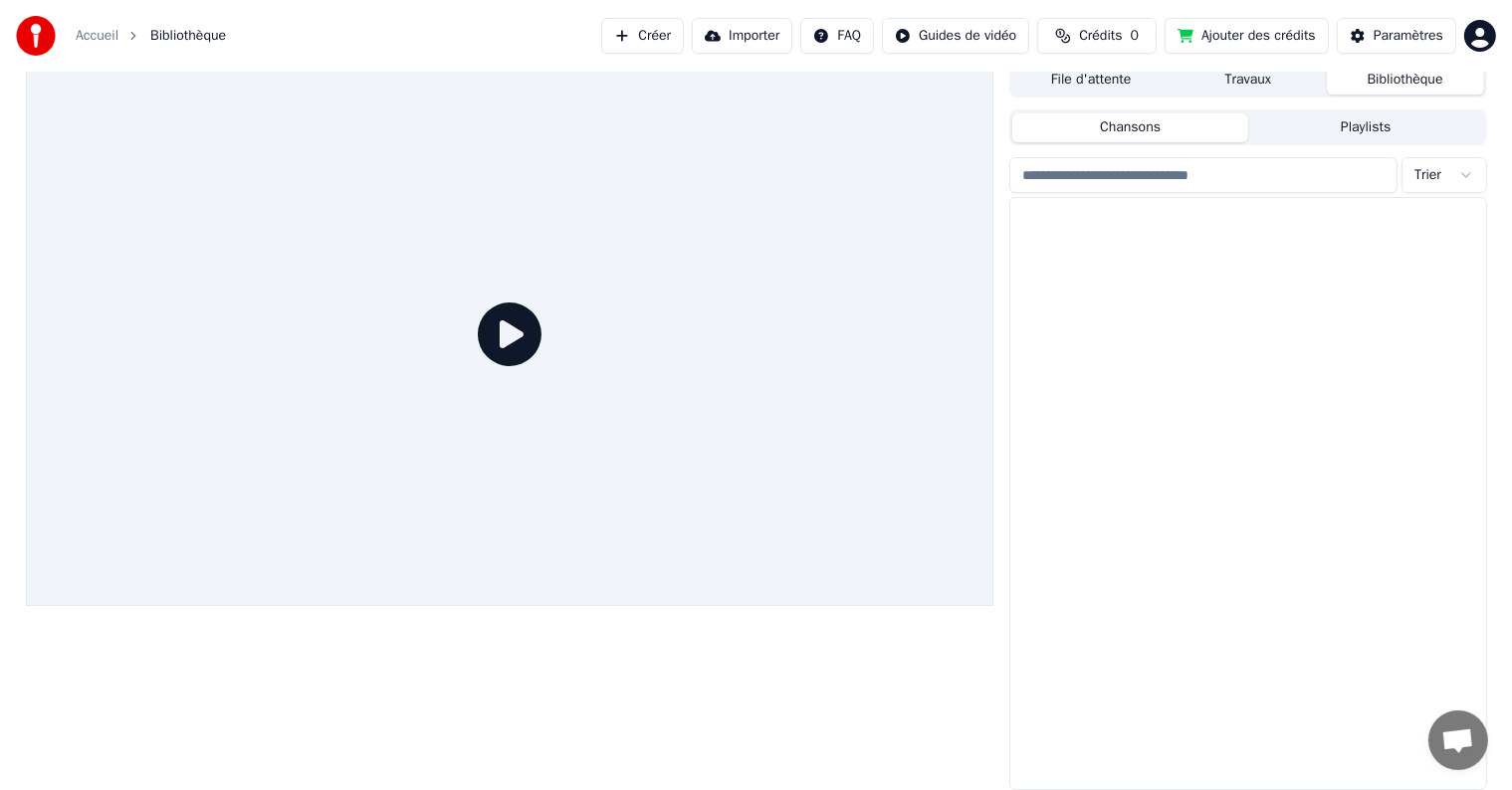 scroll, scrollTop: 9, scrollLeft: 0, axis: vertical 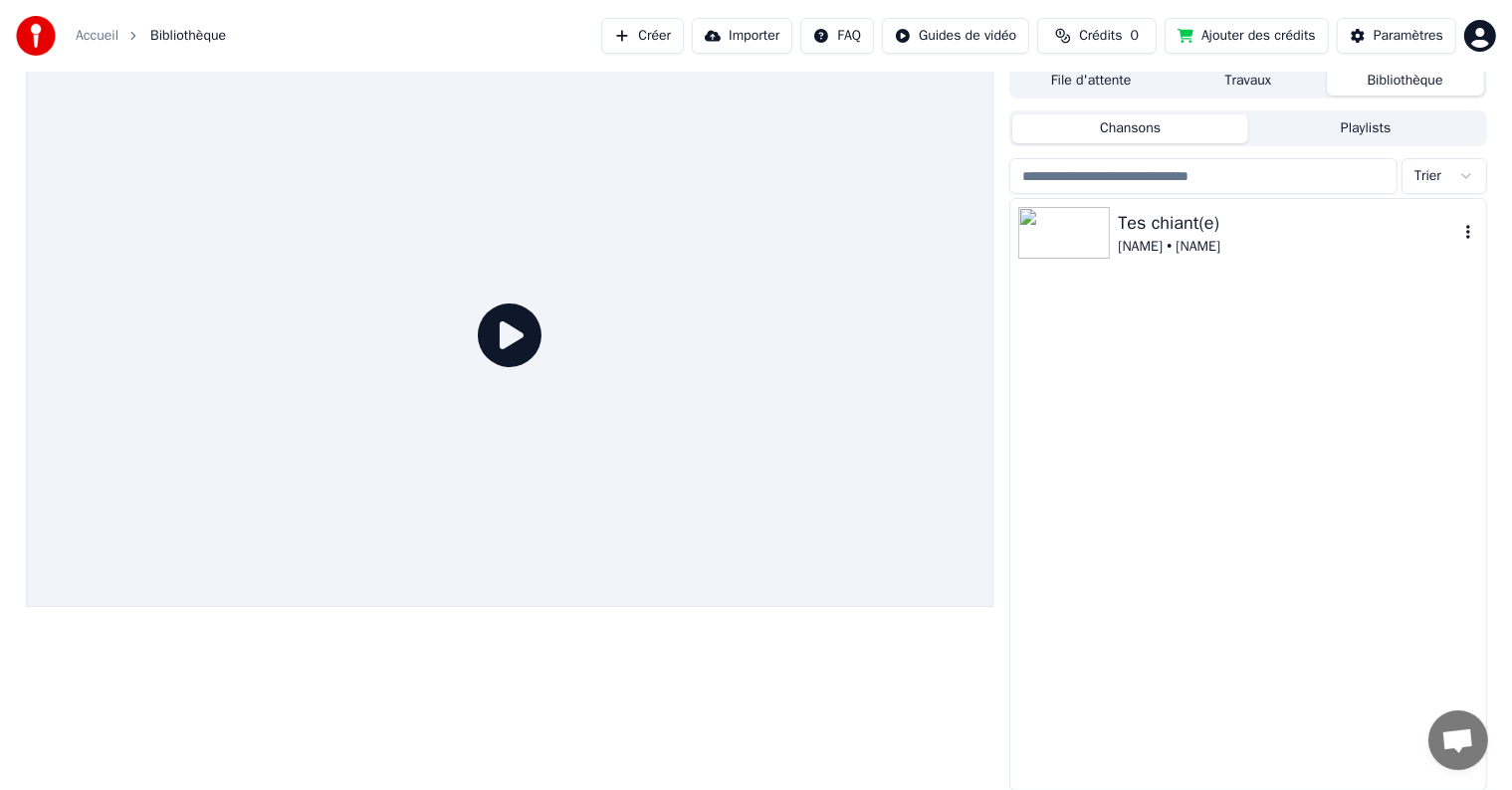 click on "Tes chiant(e)" at bounding box center (1287, 223) 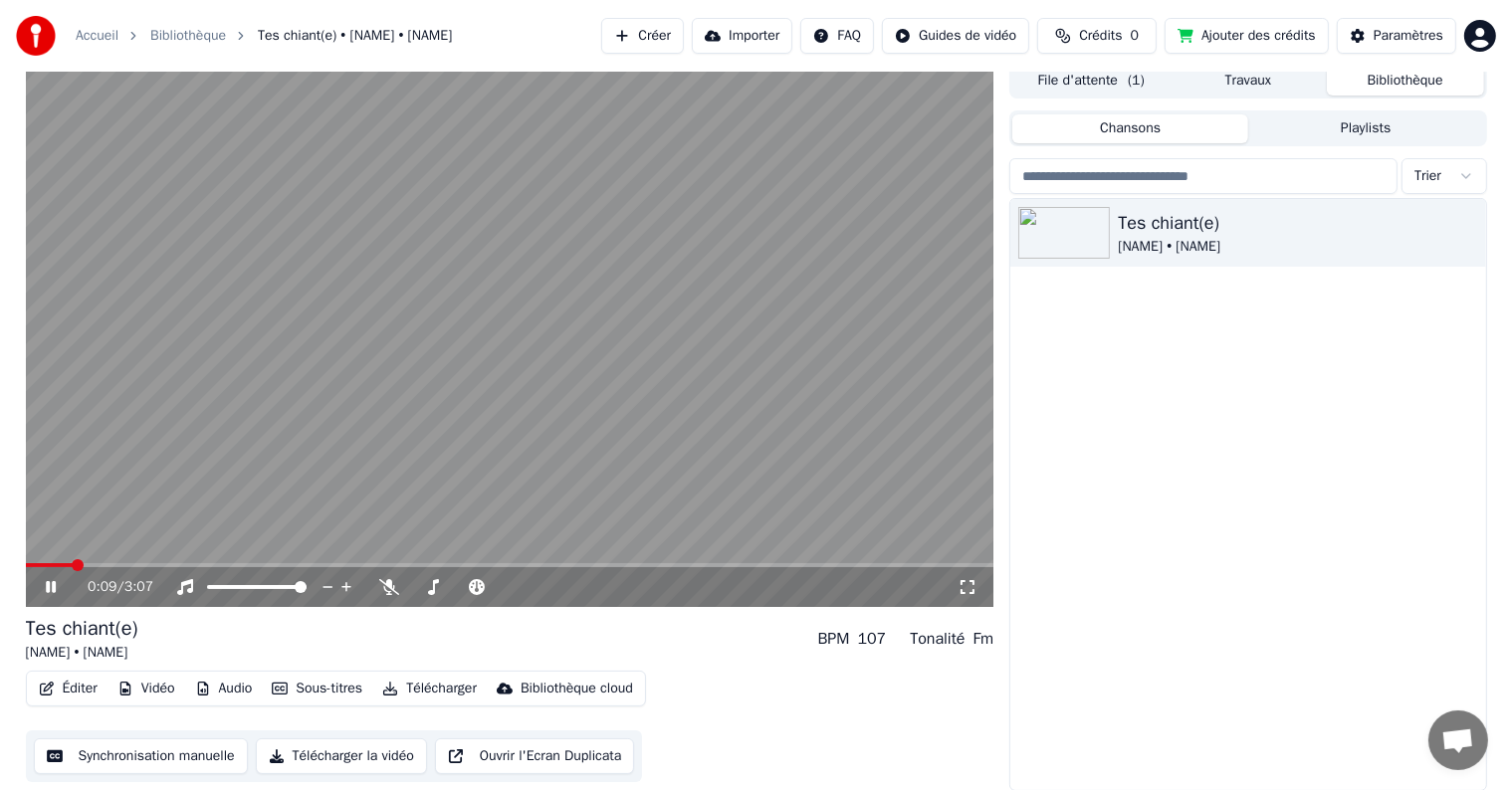 drag, startPoint x: 68, startPoint y: 560, endPoint x: 3, endPoint y: 567, distance: 65.37584 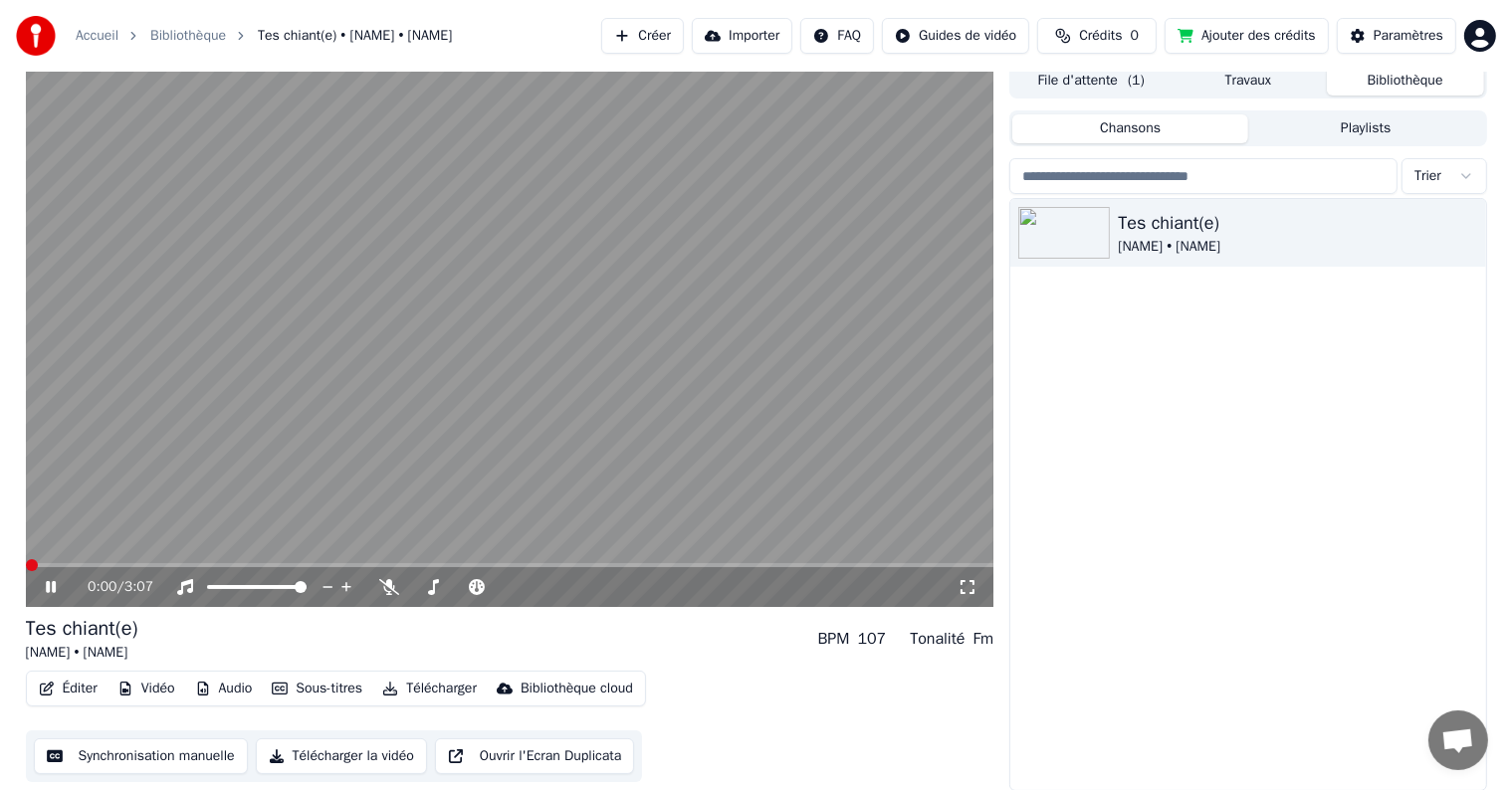 click at bounding box center (32, 565) 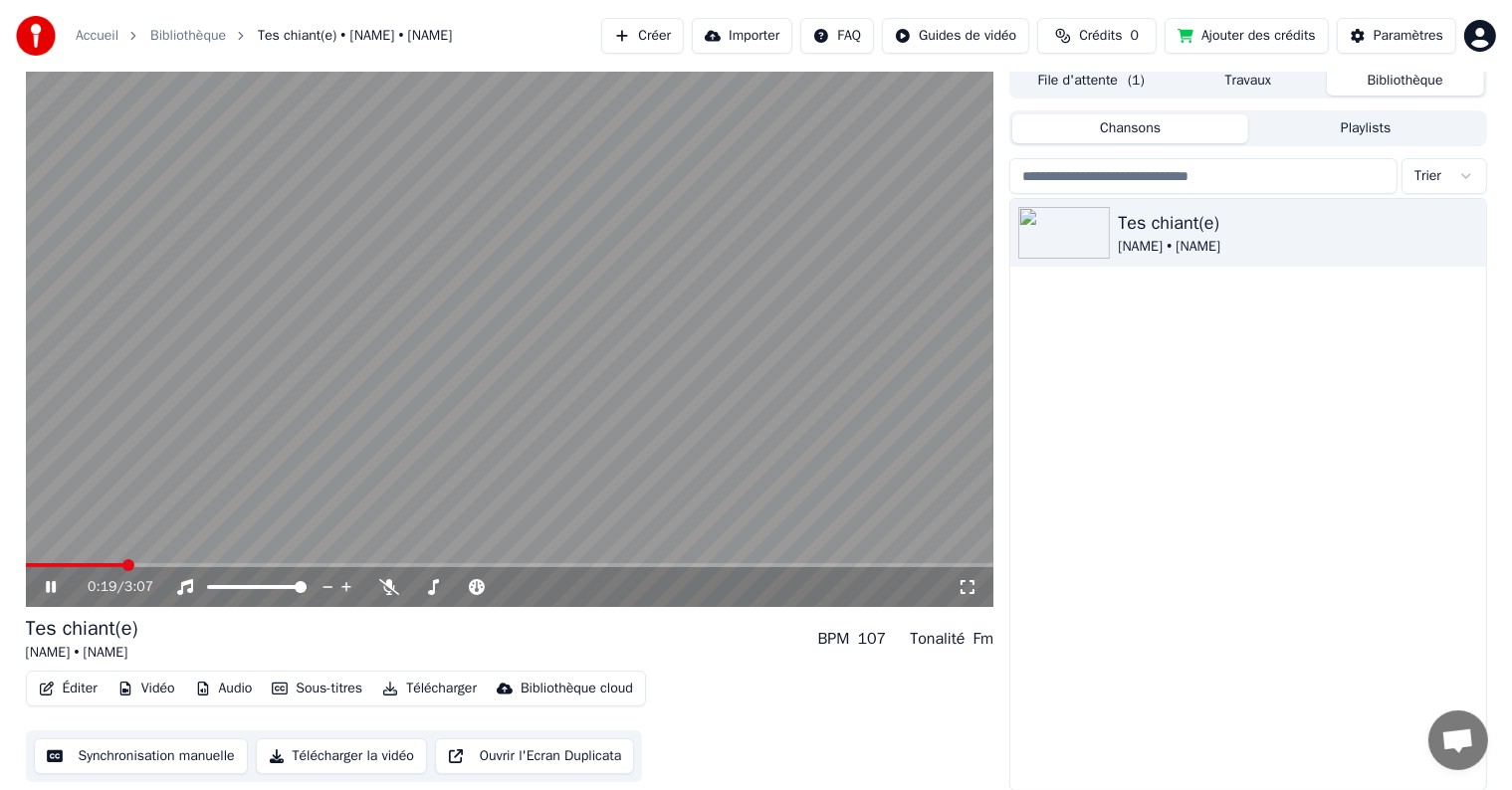 click at bounding box center [510, 334] 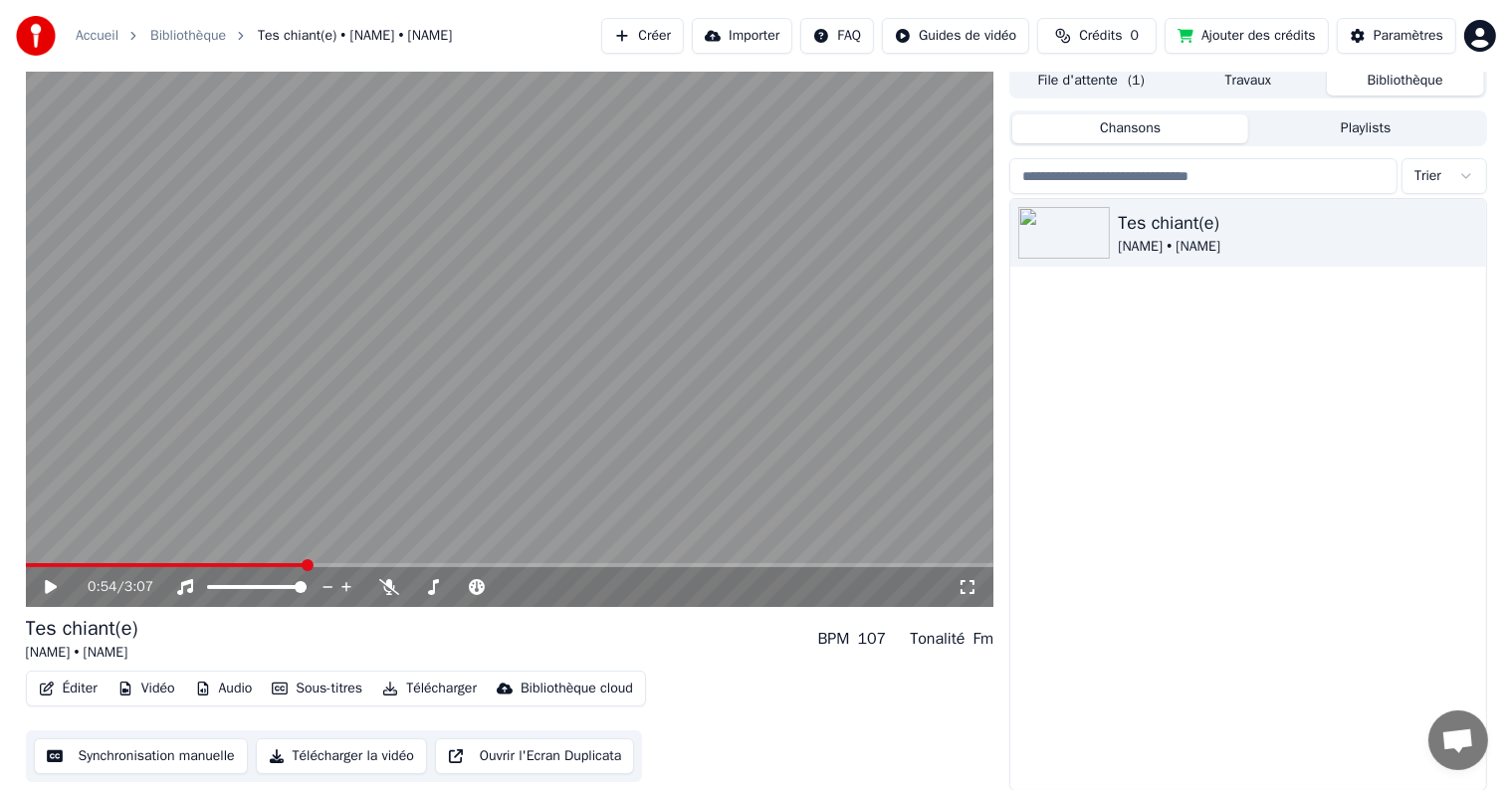 click at bounding box center (510, 565) 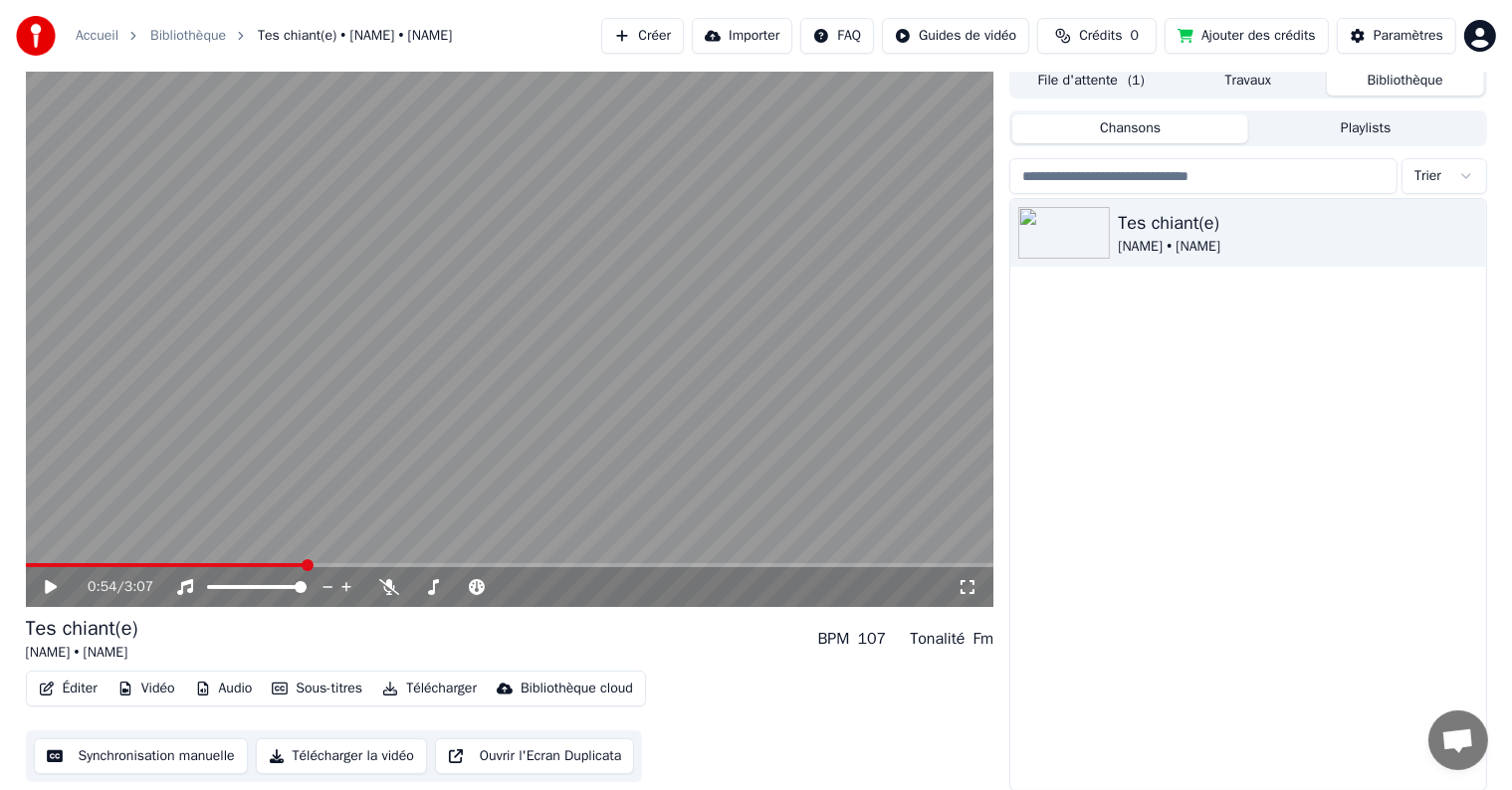click 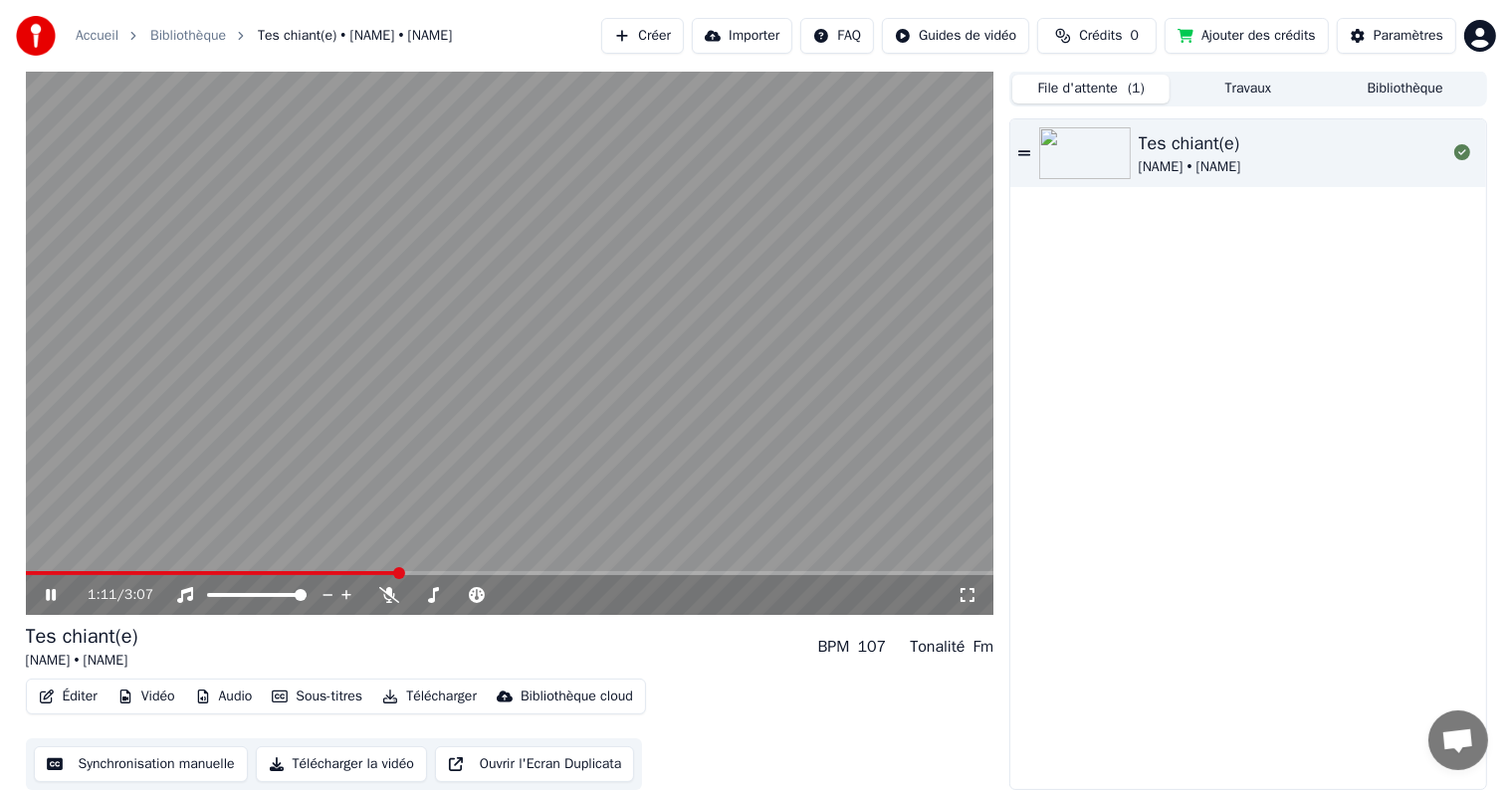 scroll, scrollTop: 1, scrollLeft: 0, axis: vertical 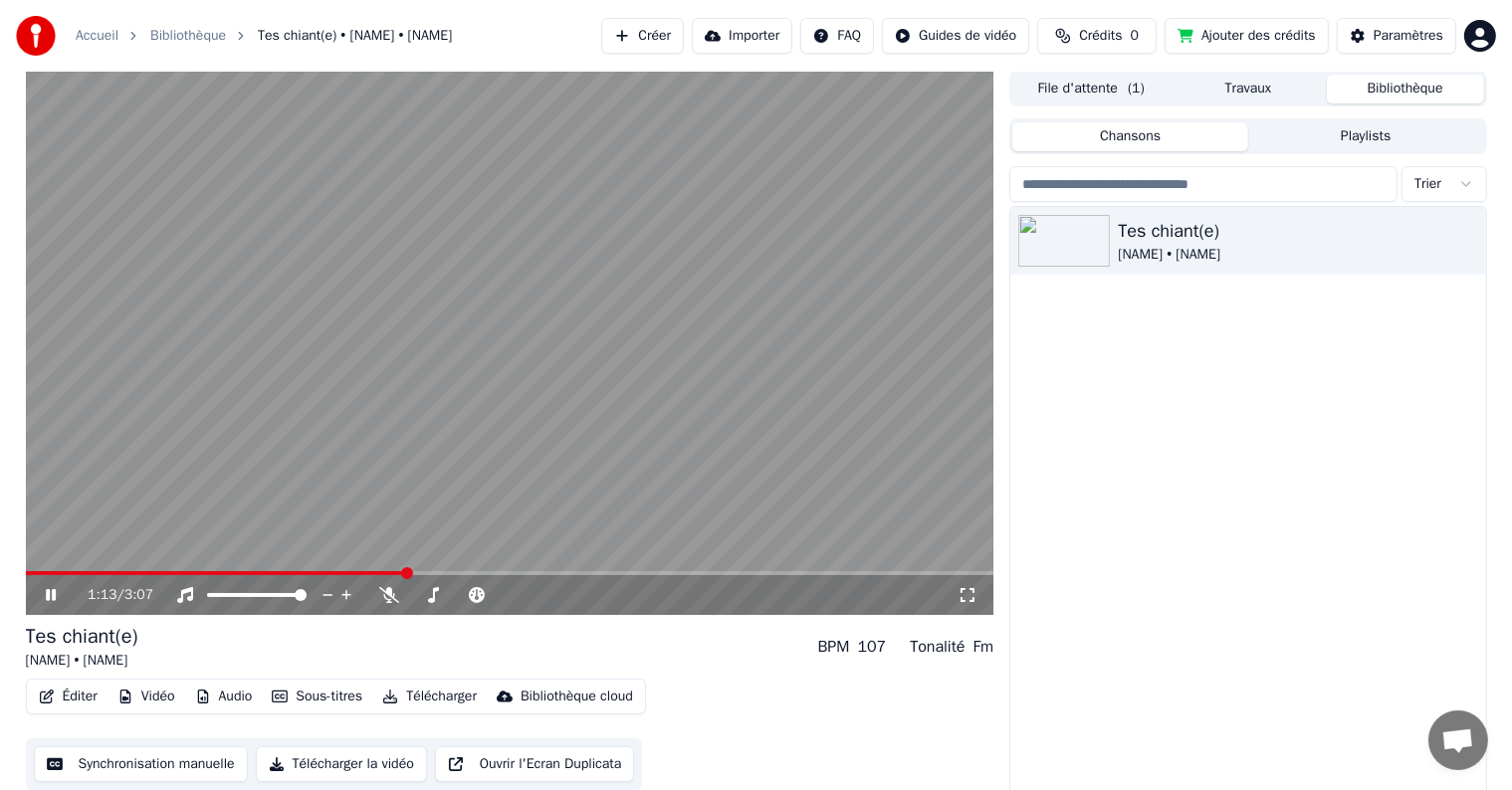 click on "Bibliothèque" at bounding box center (1405, 89) 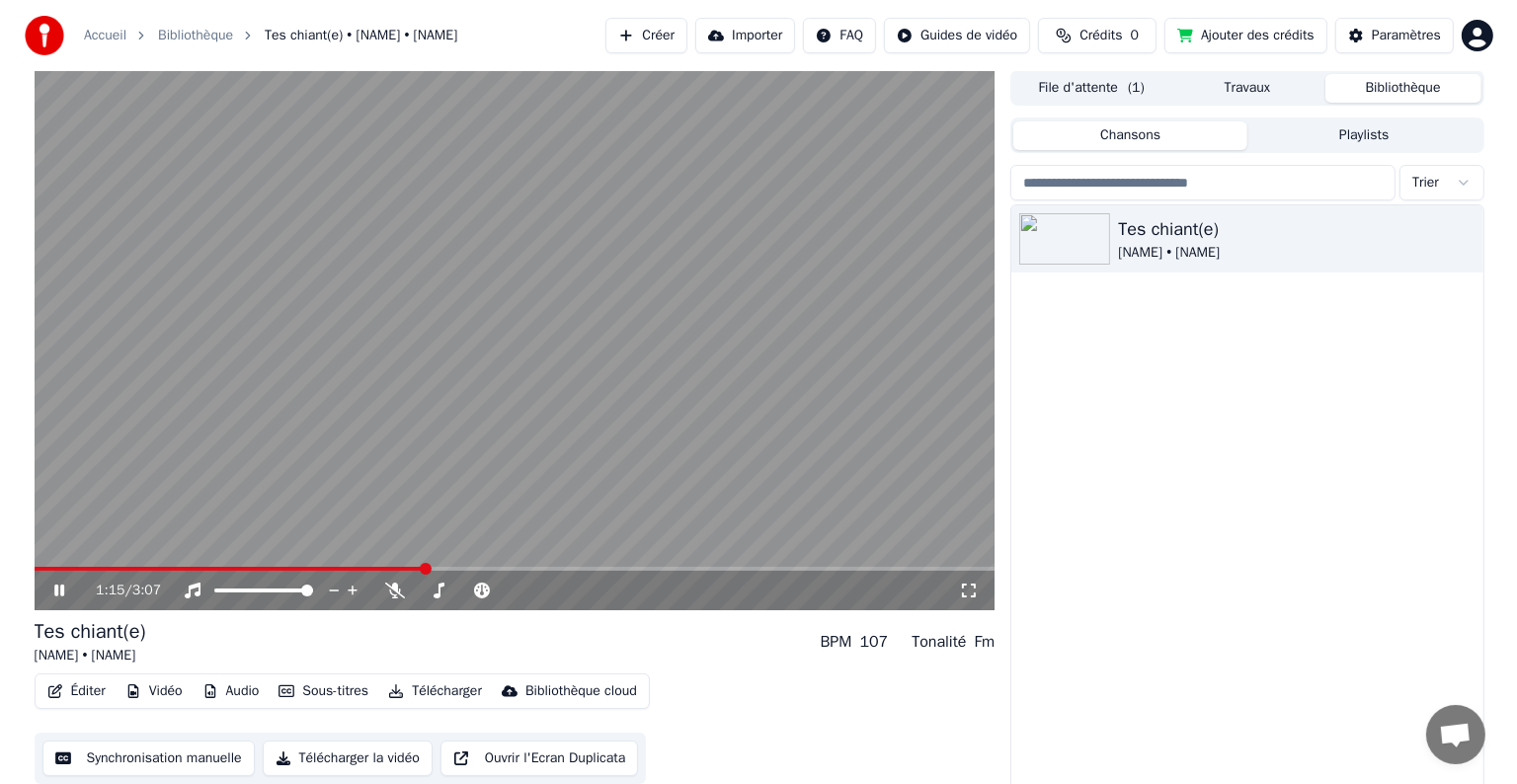 scroll, scrollTop: 9, scrollLeft: 0, axis: vertical 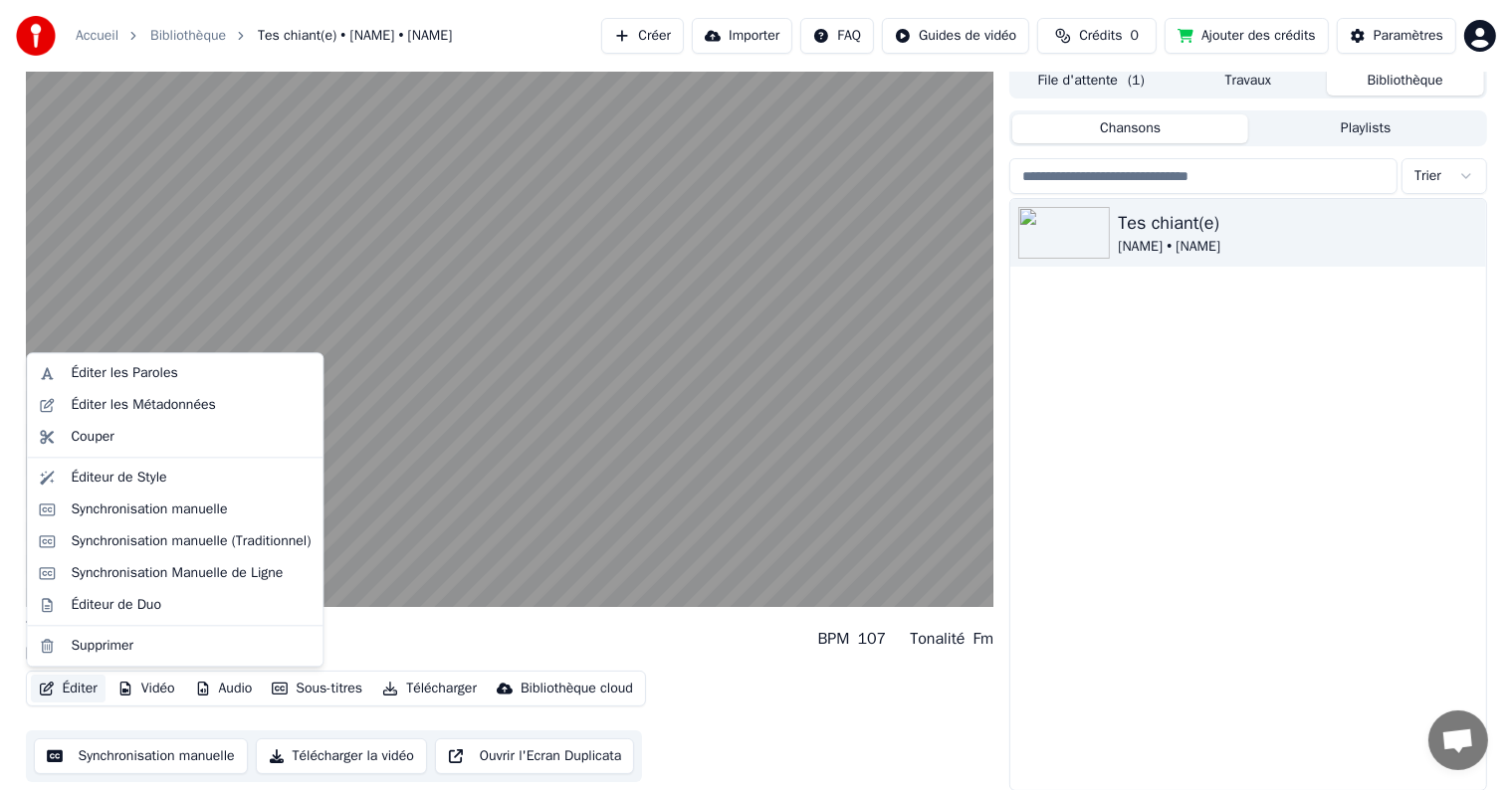 click on "Éditer" at bounding box center [68, 689] 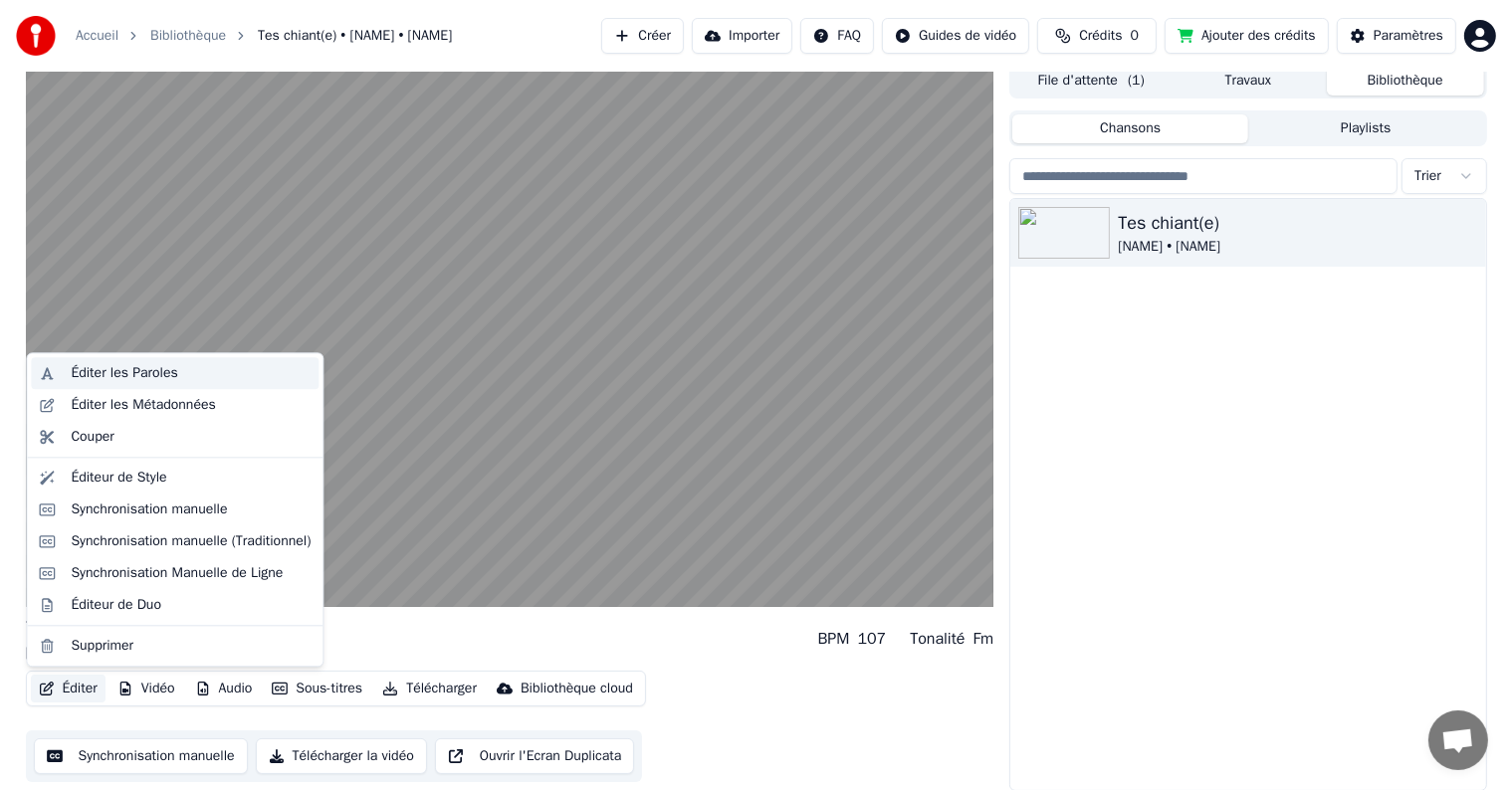 click on "Éditer les Paroles" at bounding box center [123, 373] 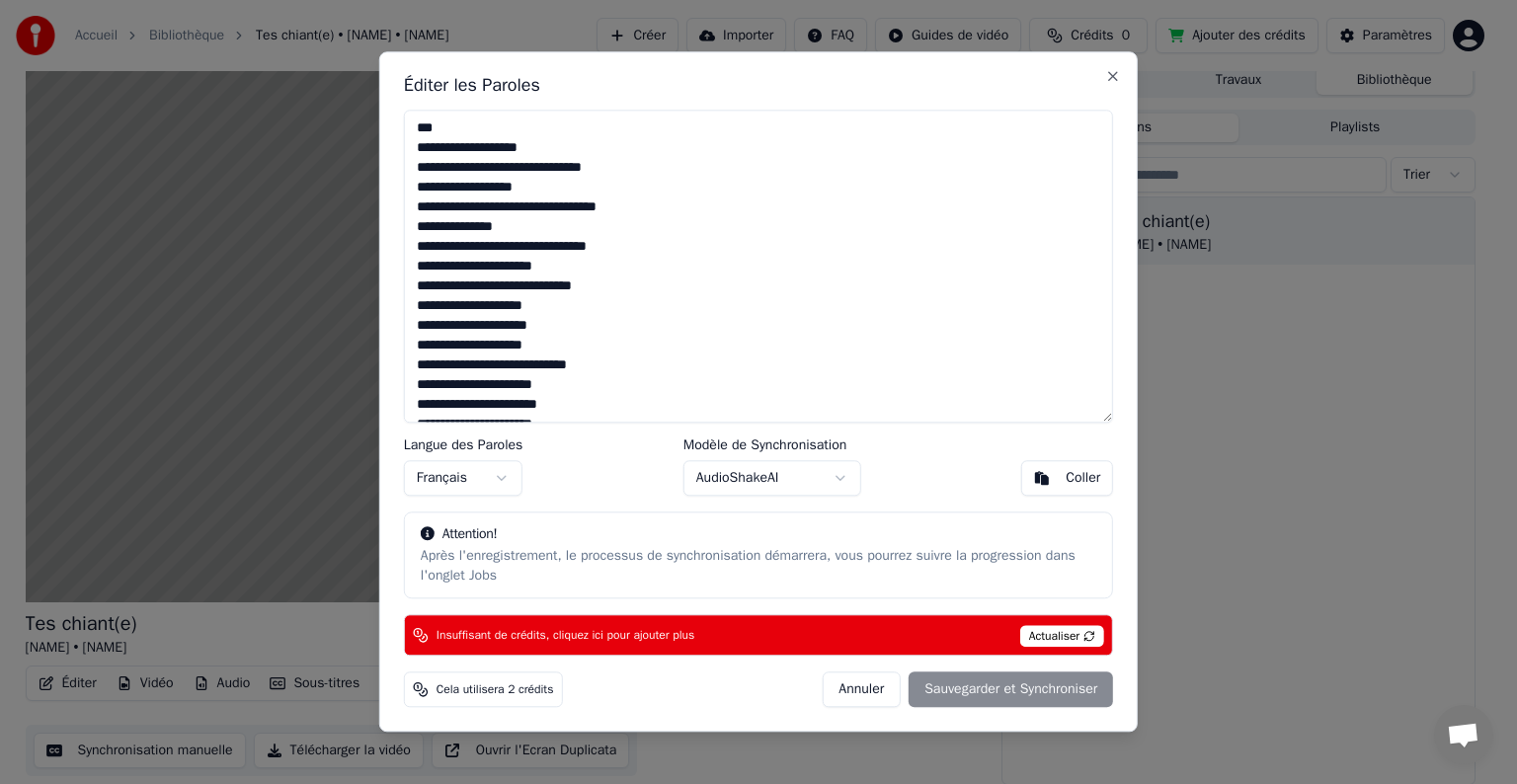 click at bounding box center [758, 266] 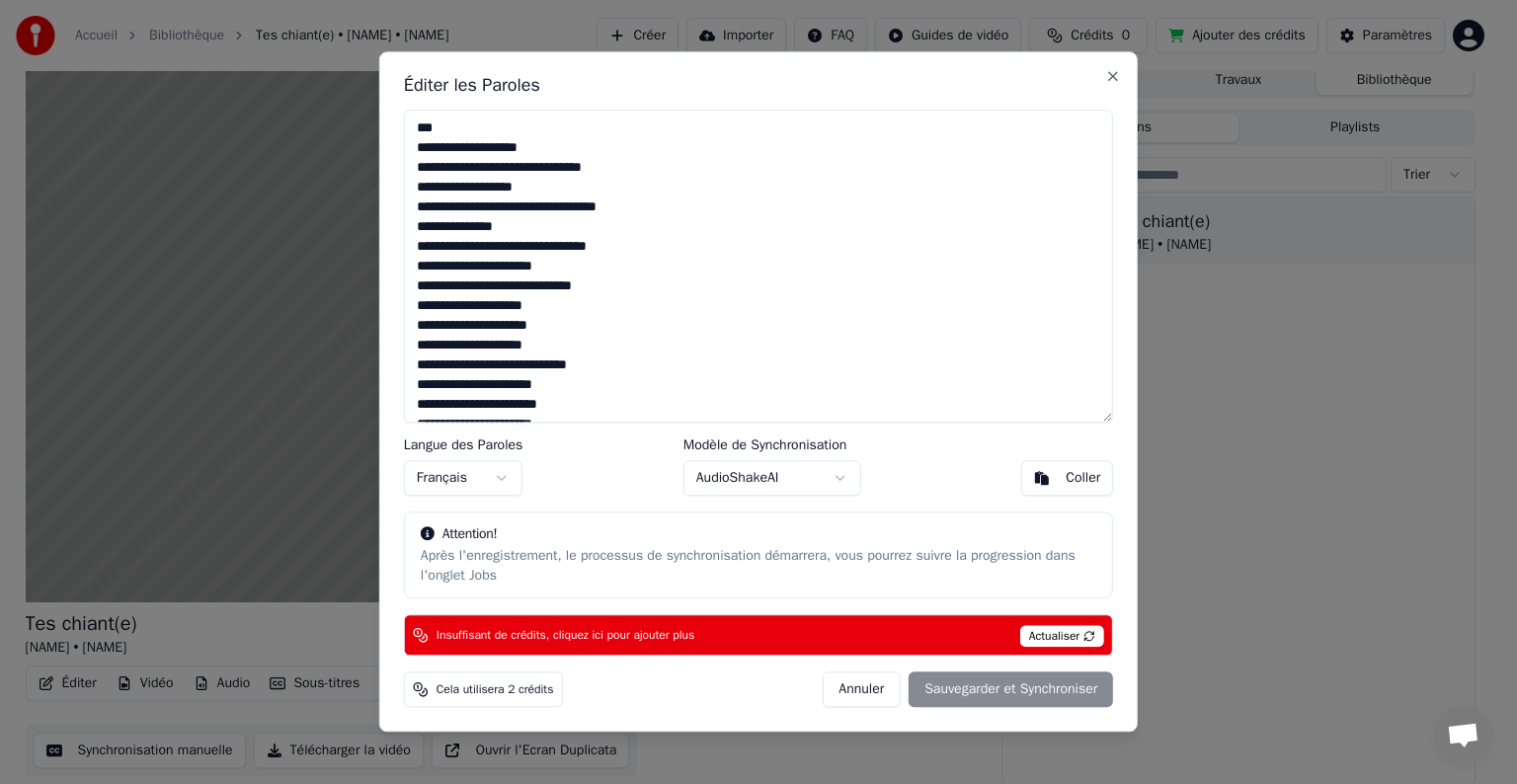click on "Actualiser" at bounding box center [1063, 637] 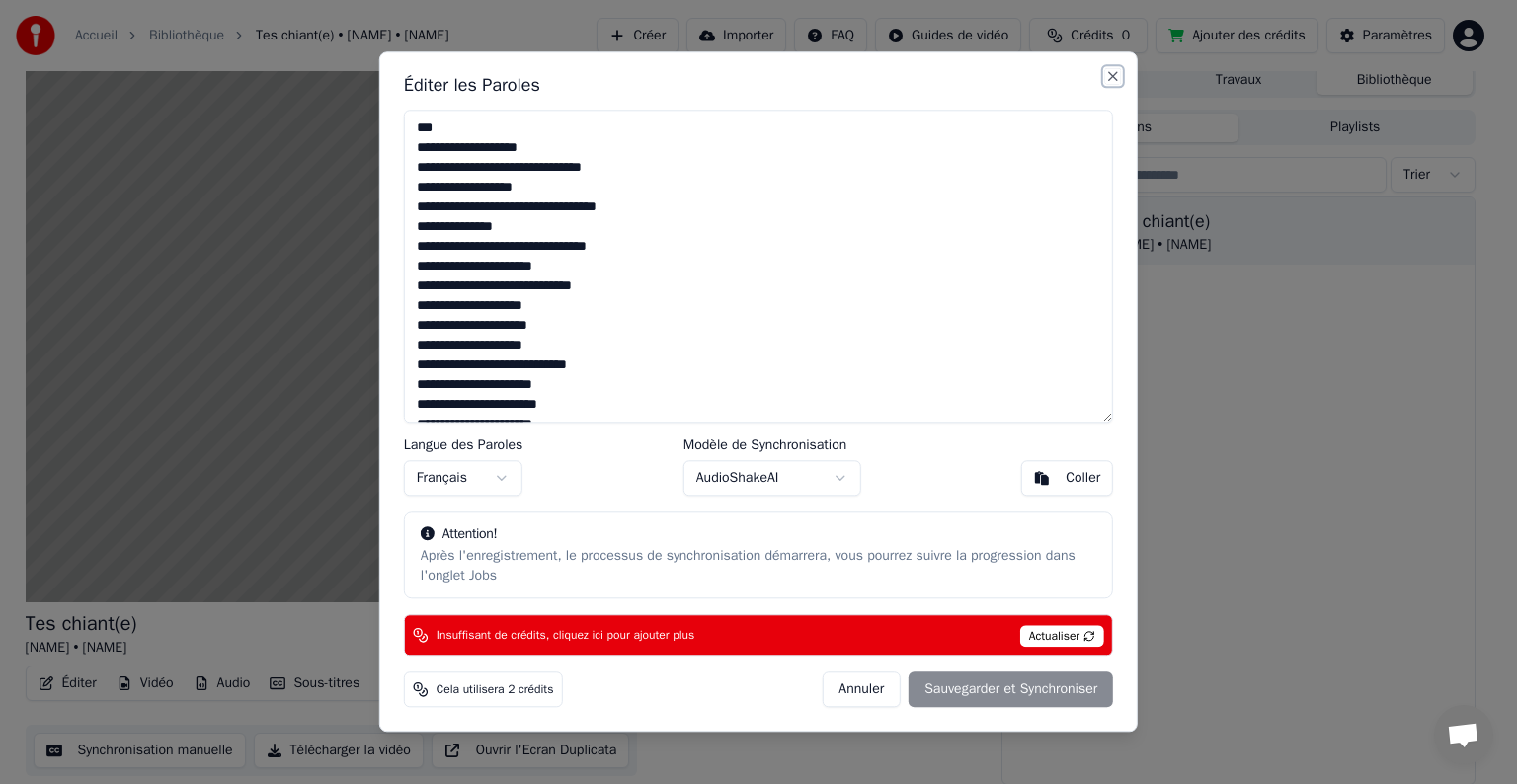 click on "Close" at bounding box center (1113, 76) 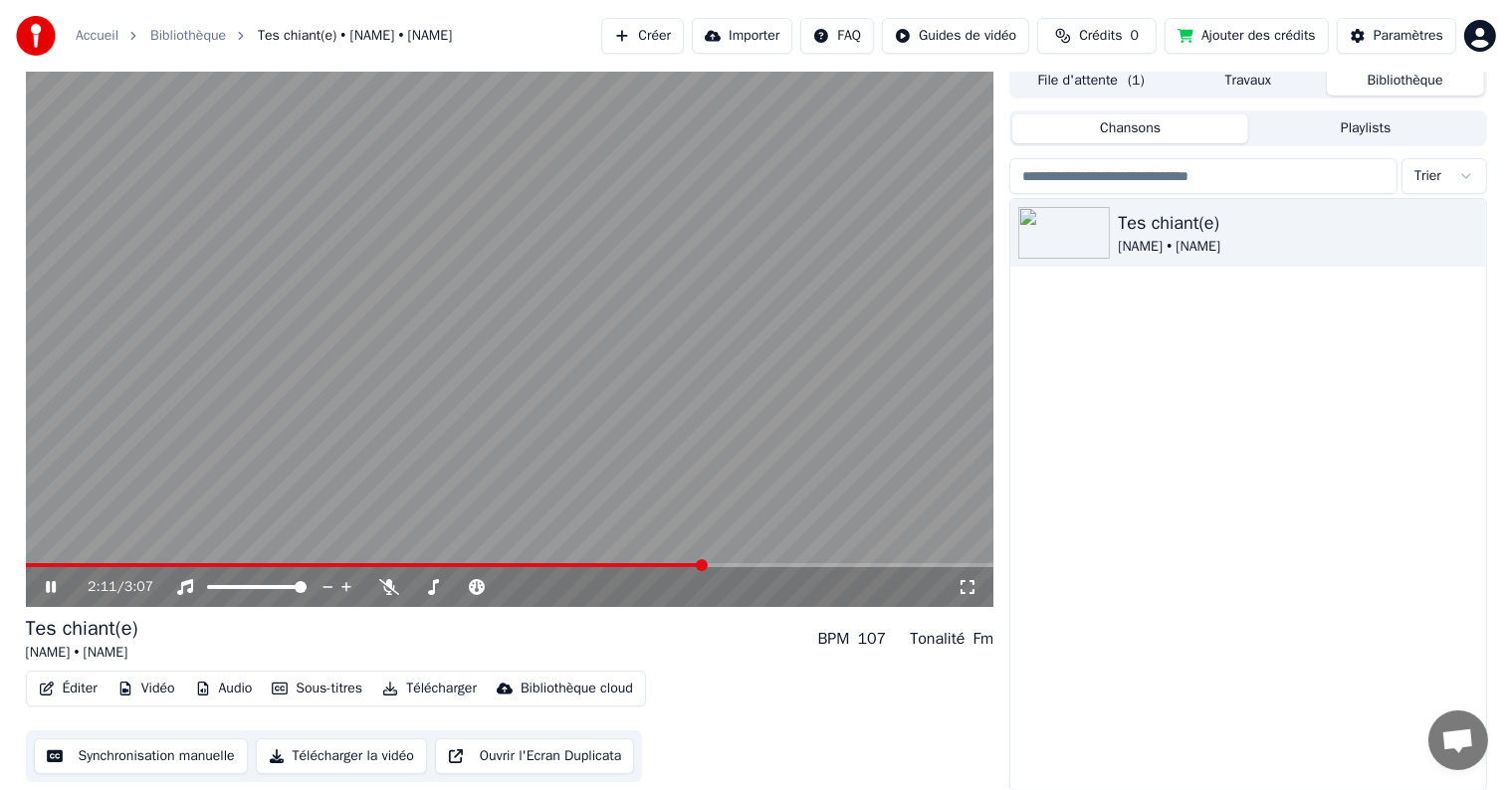 click at bounding box center [510, 334] 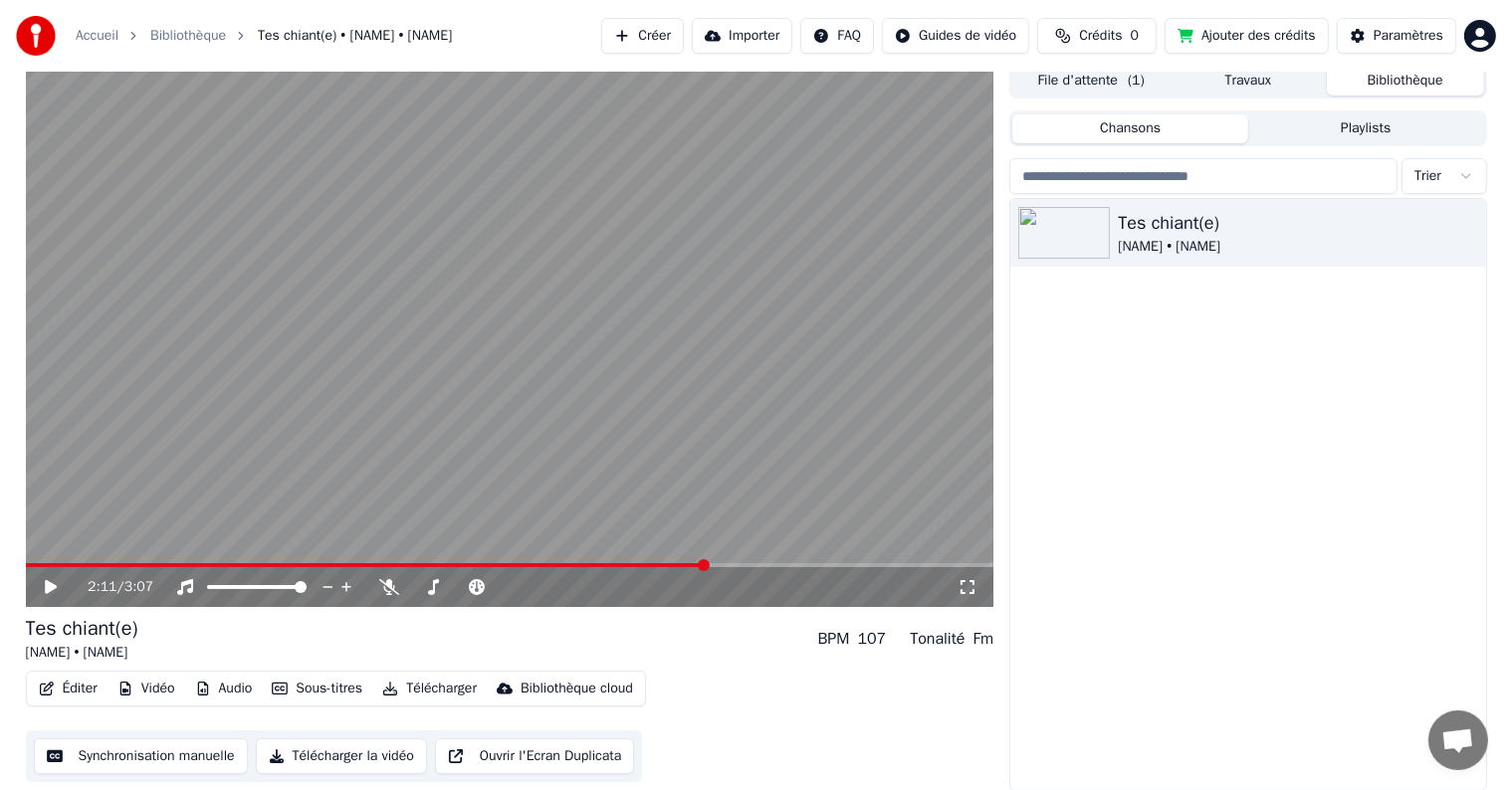 click on "2:11  /  3:07" at bounding box center (510, 587) 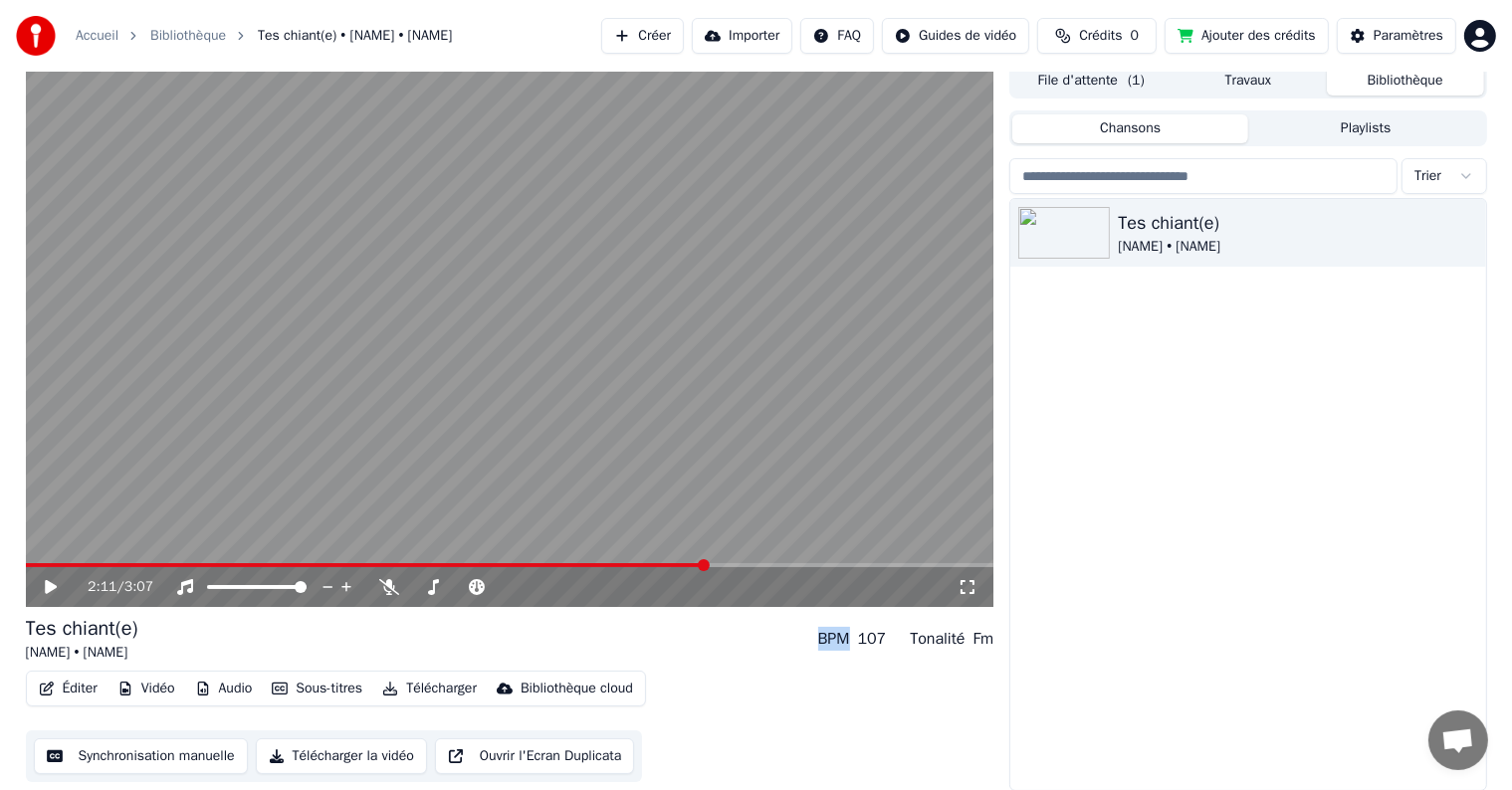 click on "2:11  /  3:07" at bounding box center [510, 587] 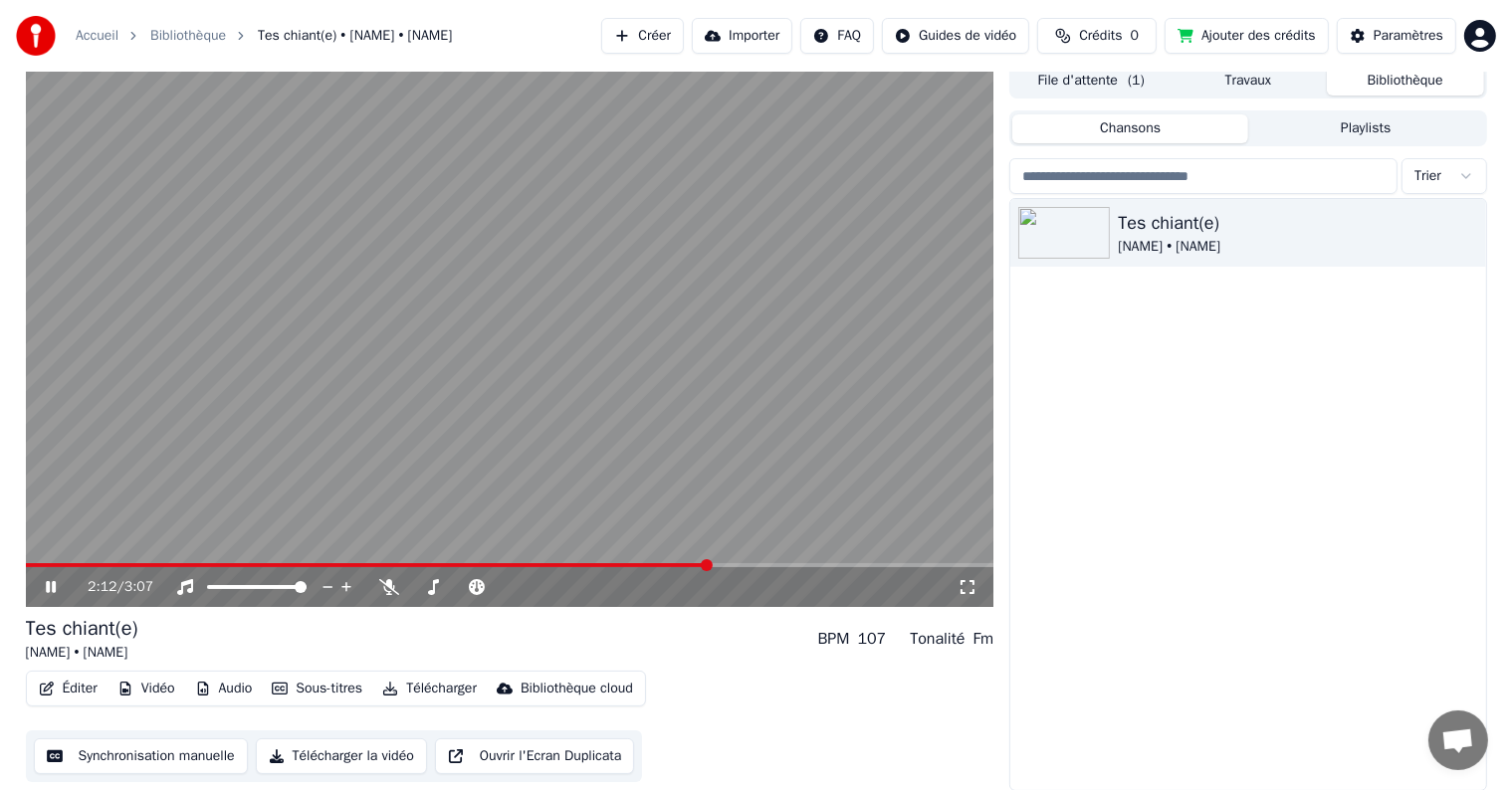 click on "2:12  /  3:07" at bounding box center [510, 587] 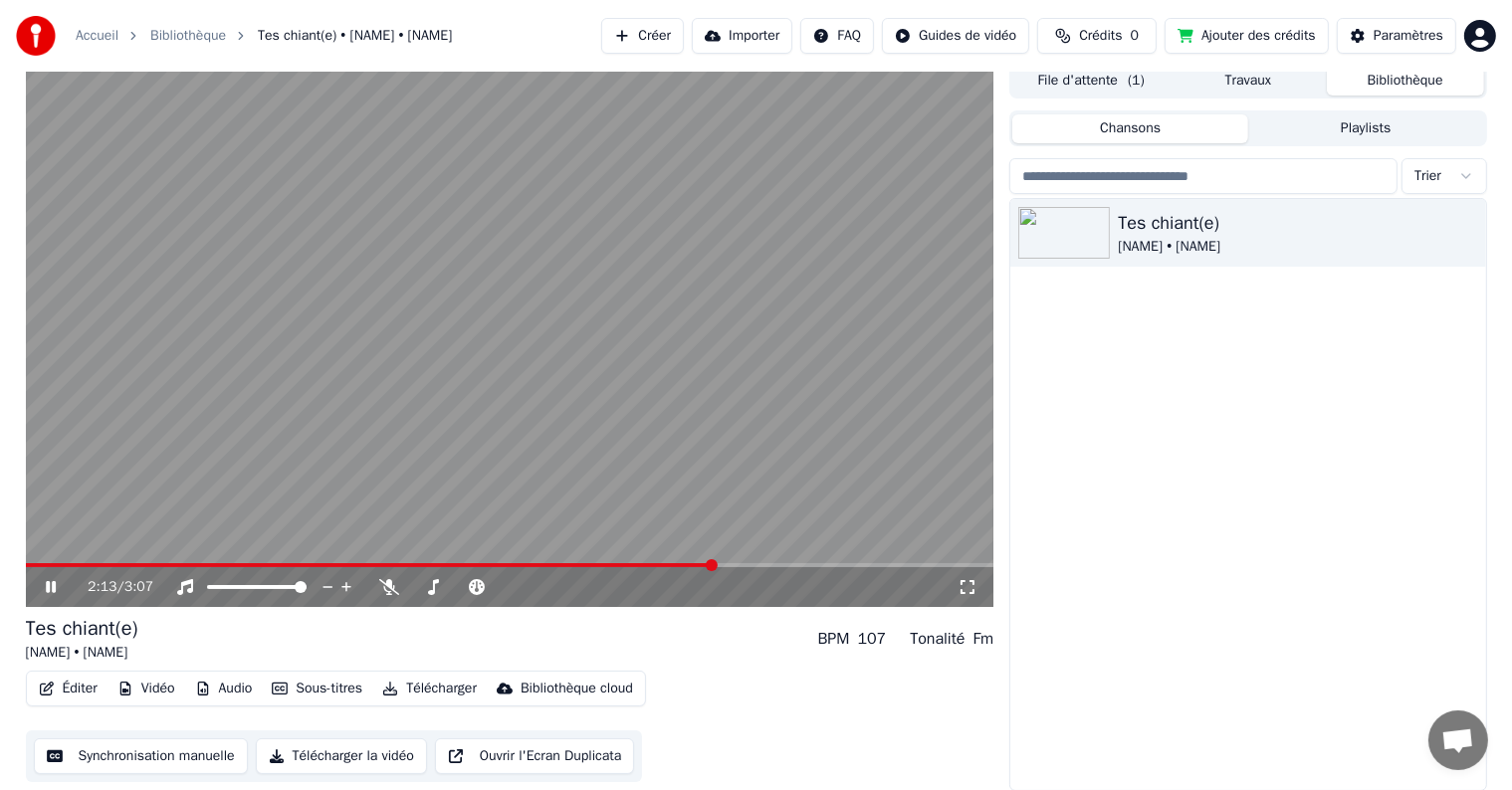click at bounding box center [370, 565] 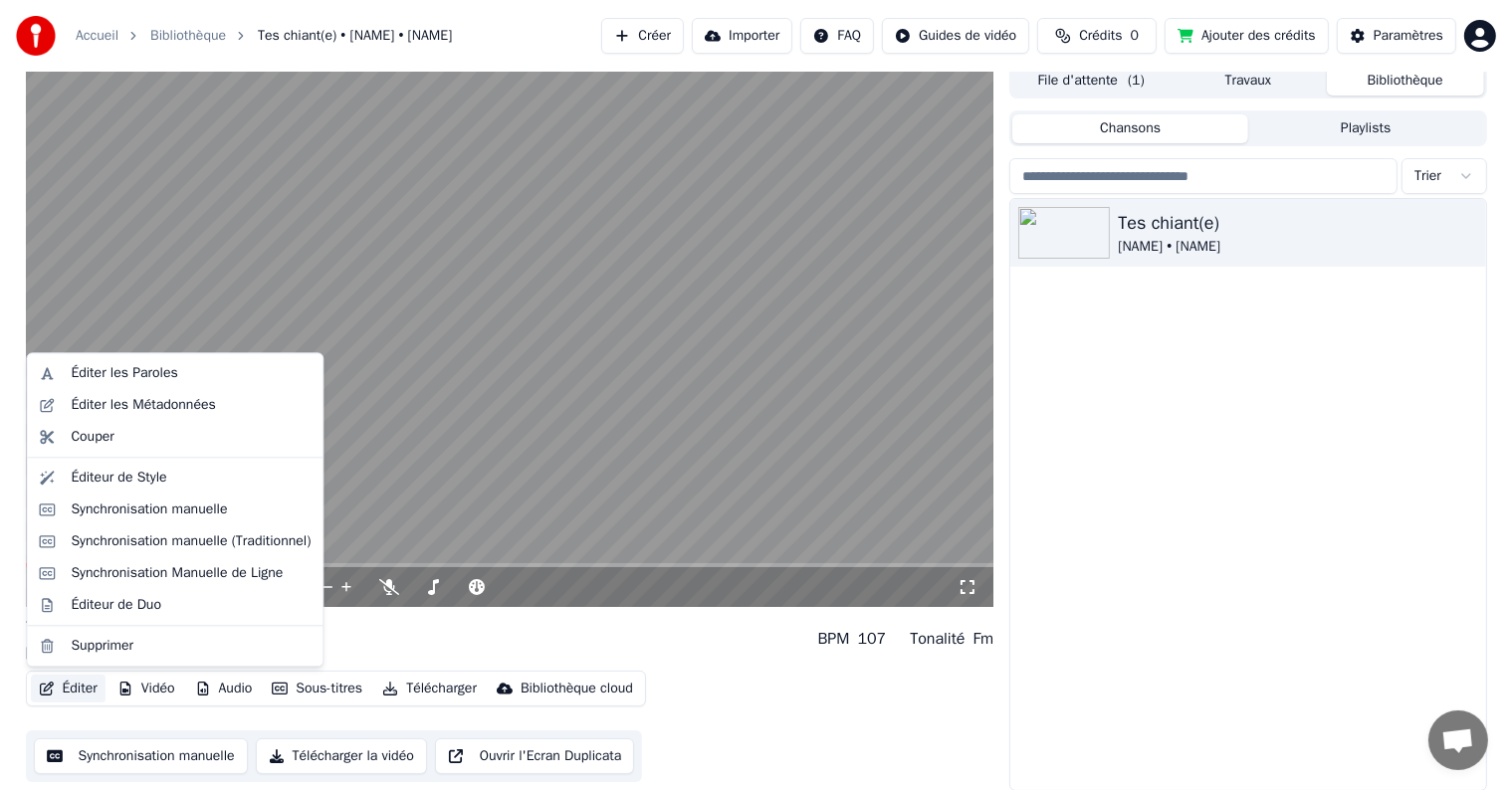click on "Éditer" at bounding box center [68, 689] 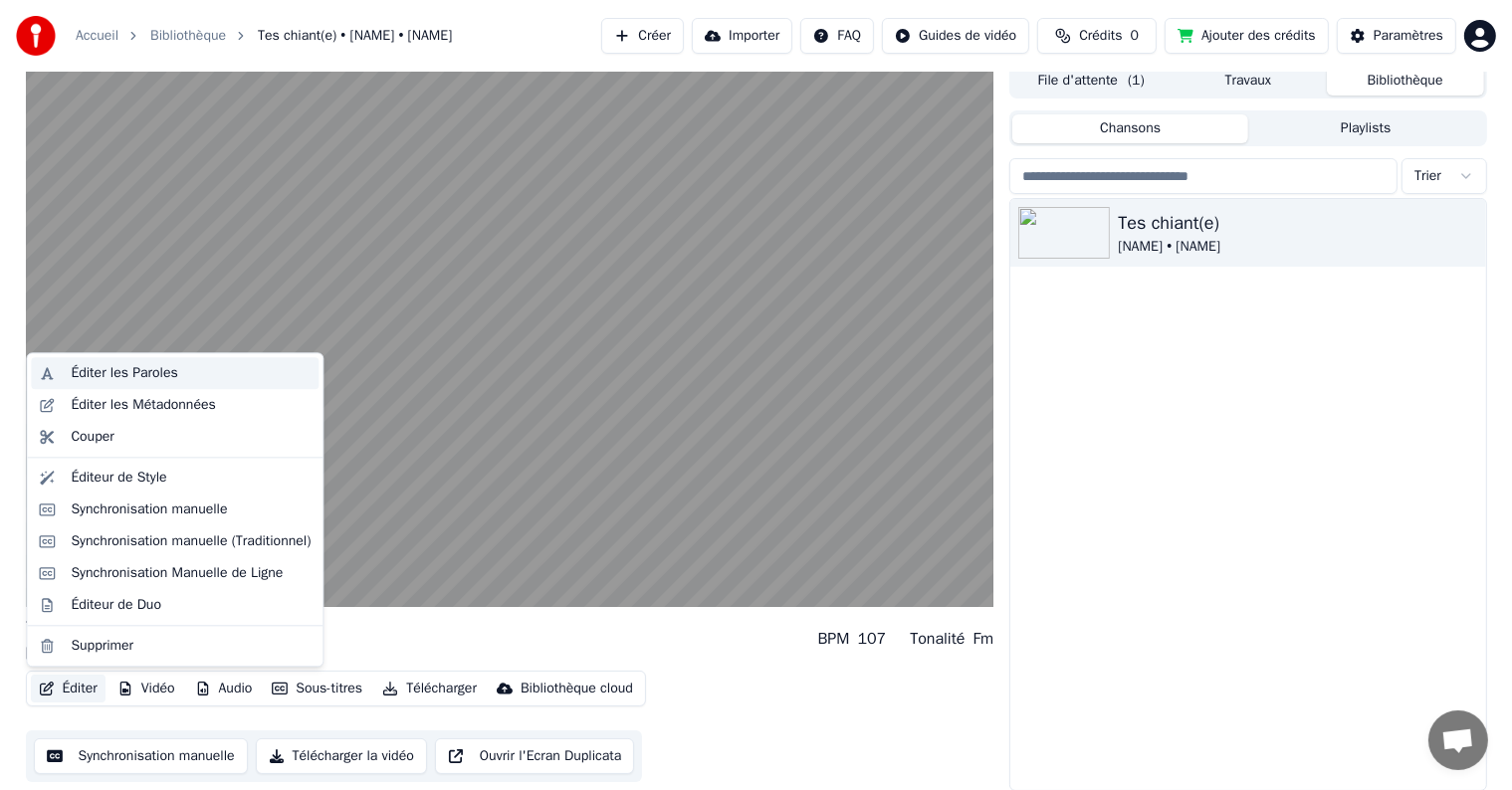 click on "Éditer les Paroles" at bounding box center (190, 373) 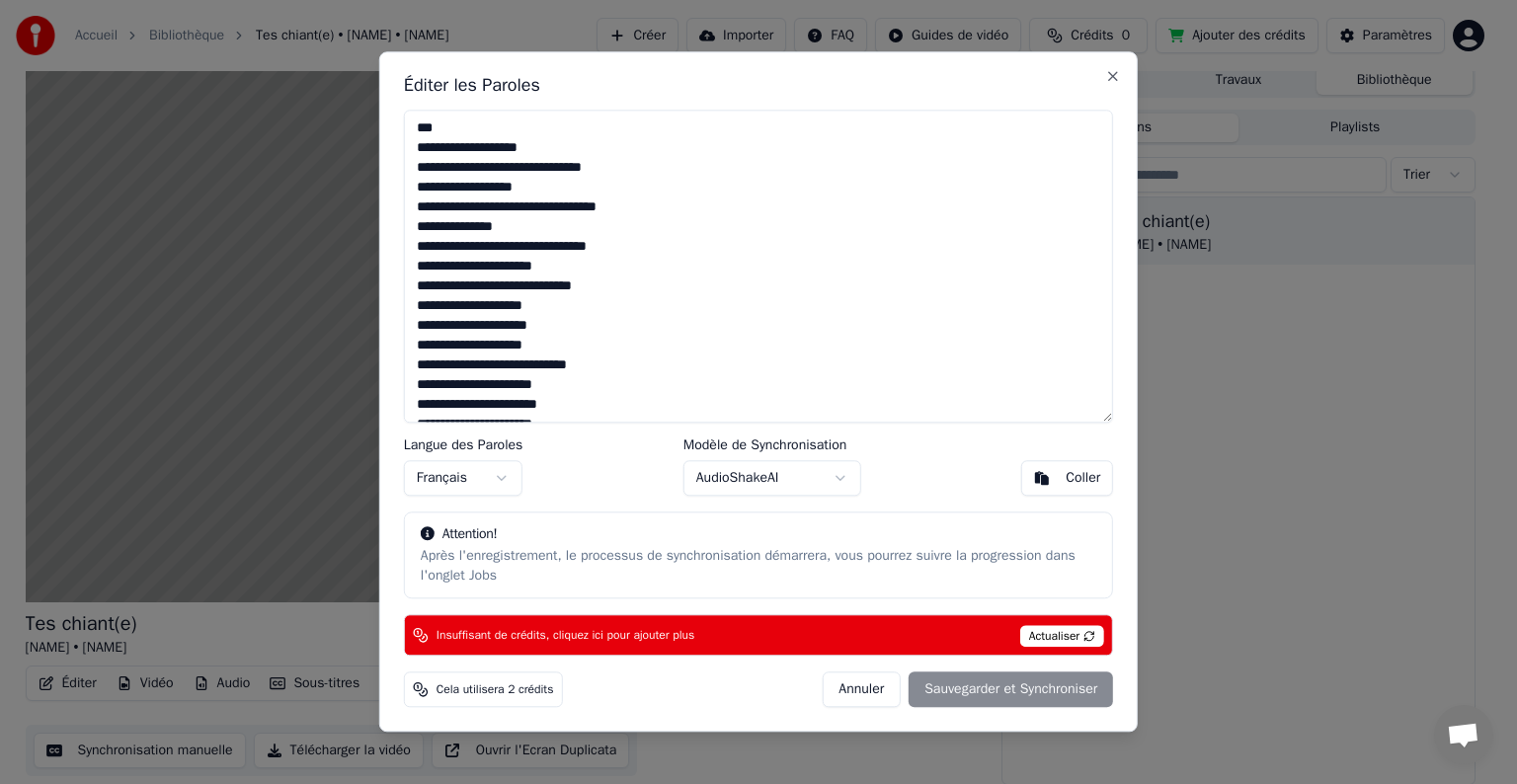 drag, startPoint x: 584, startPoint y: 152, endPoint x: 383, endPoint y: 124, distance: 202.94088 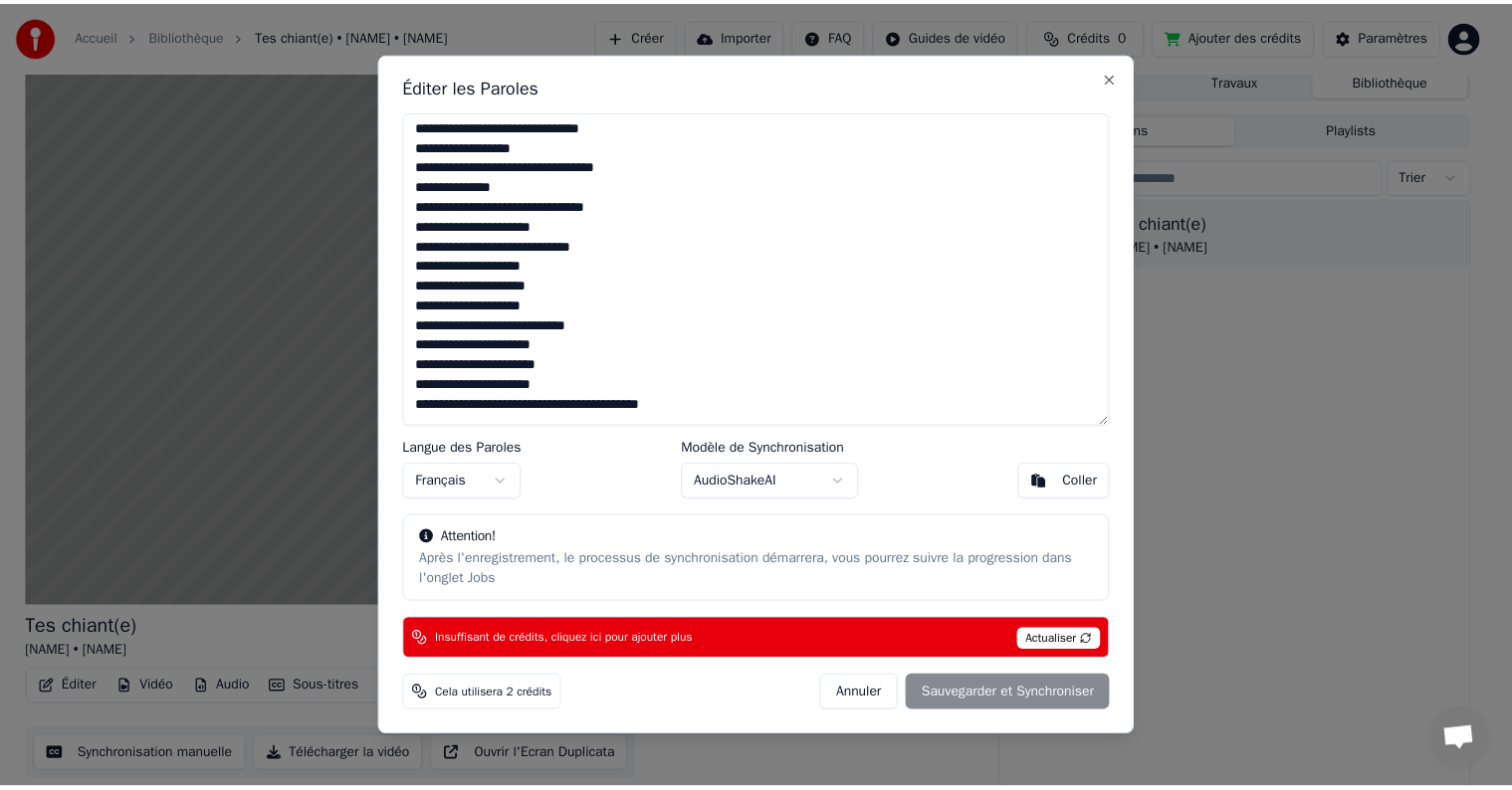 scroll, scrollTop: 0, scrollLeft: 0, axis: both 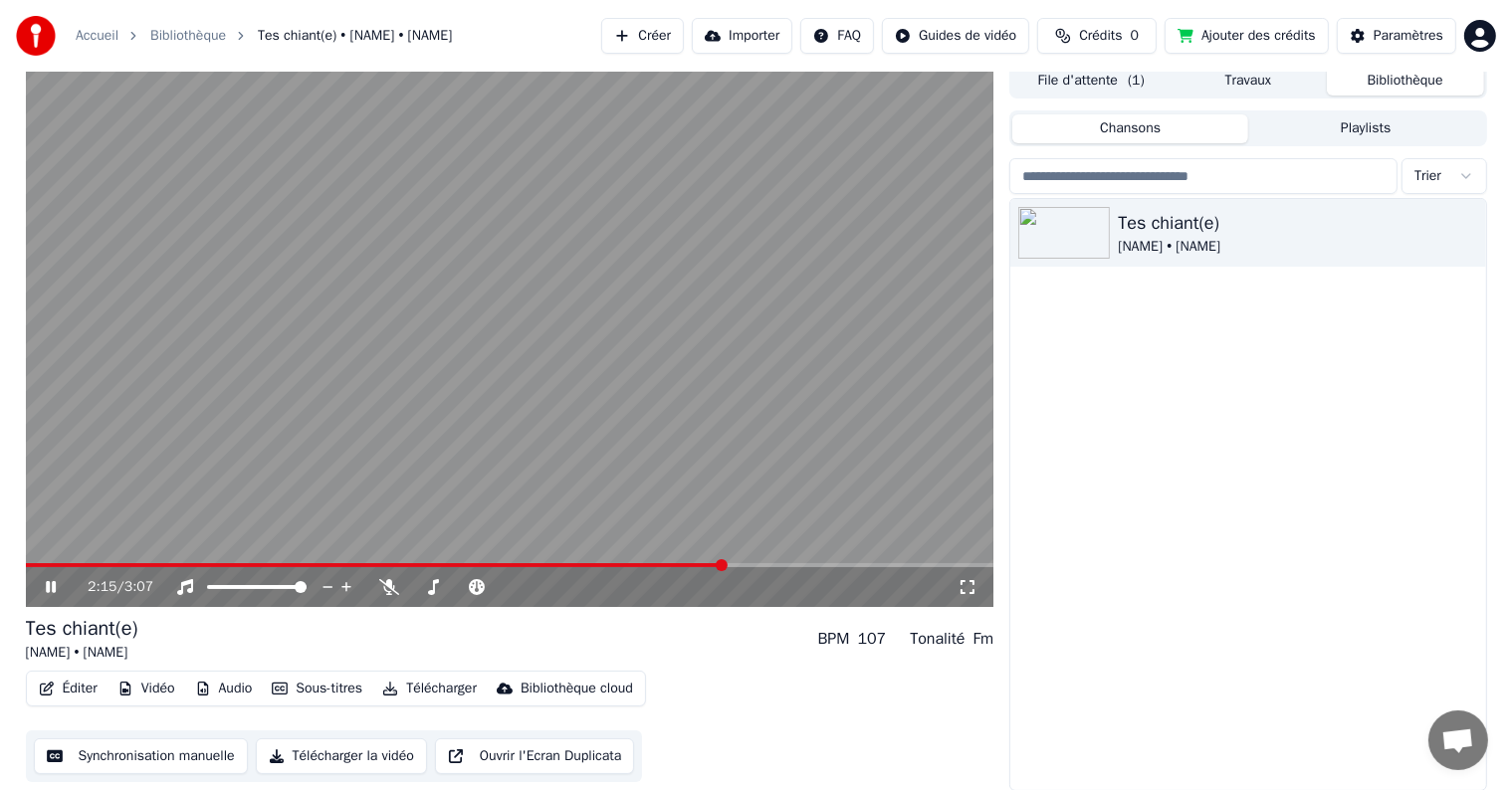 click at bounding box center (510, 565) 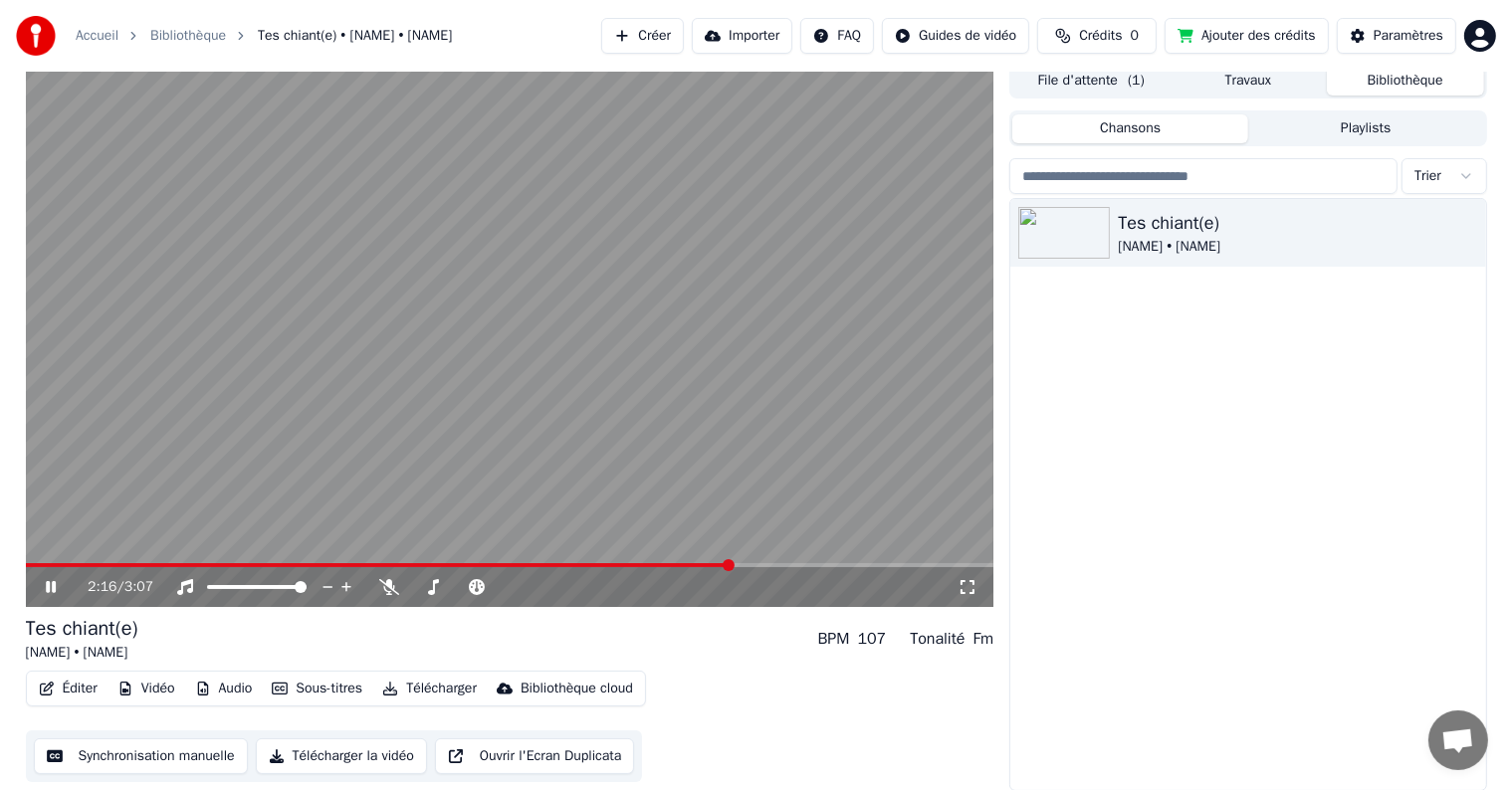 click on "2:16  /  3:07" at bounding box center (510, 587) 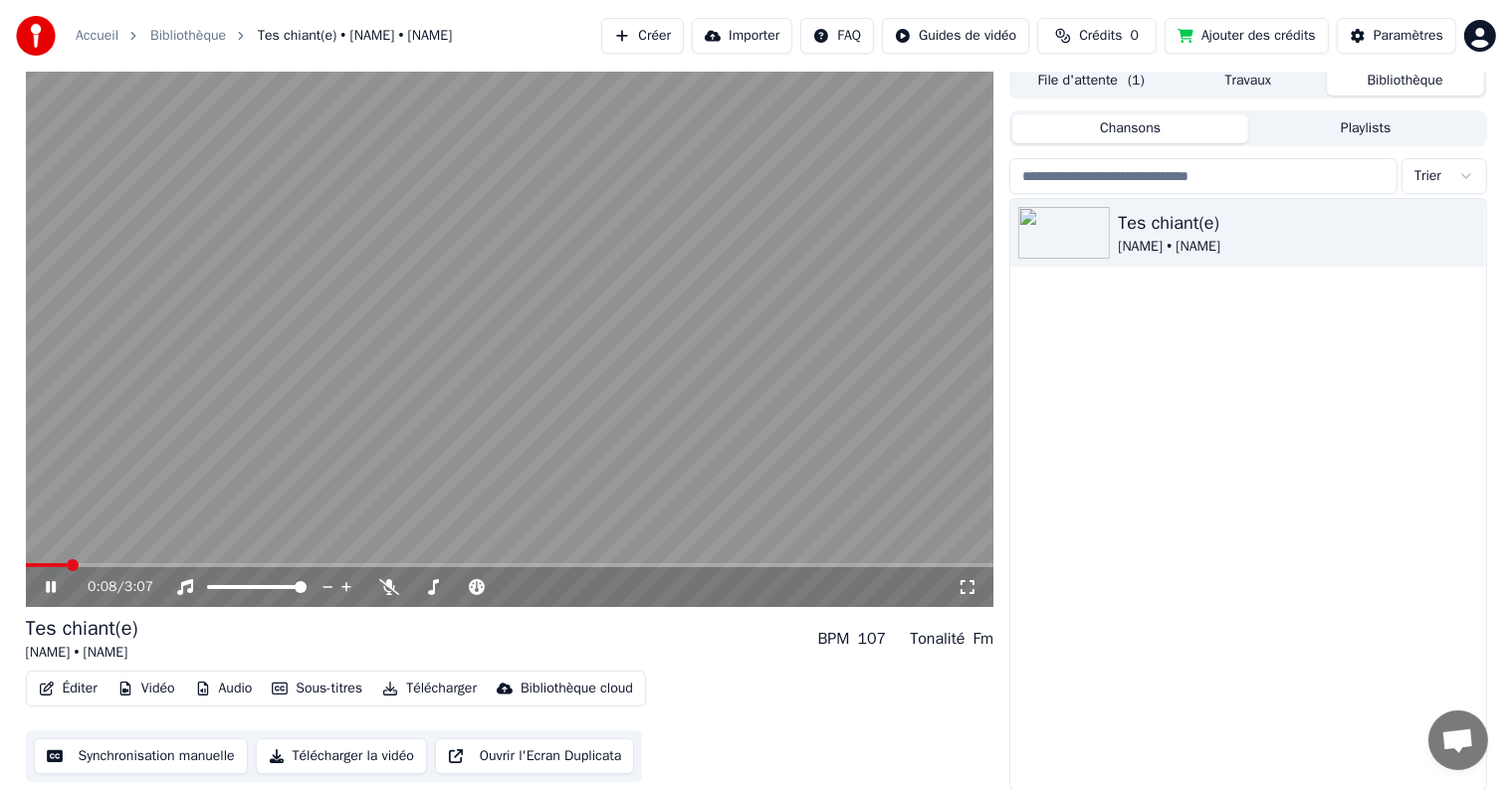 click at bounding box center [47, 565] 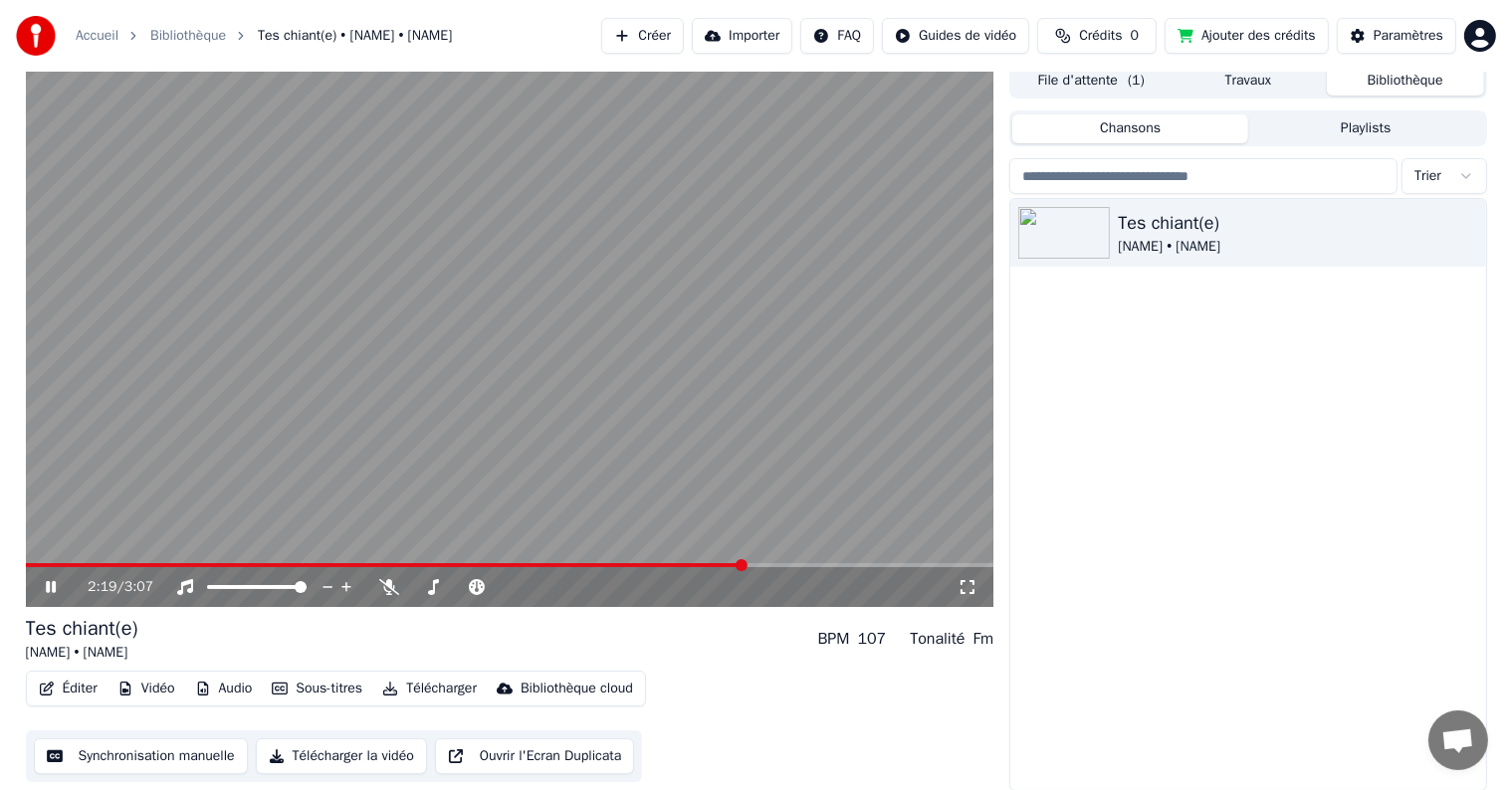 click at bounding box center (510, 565) 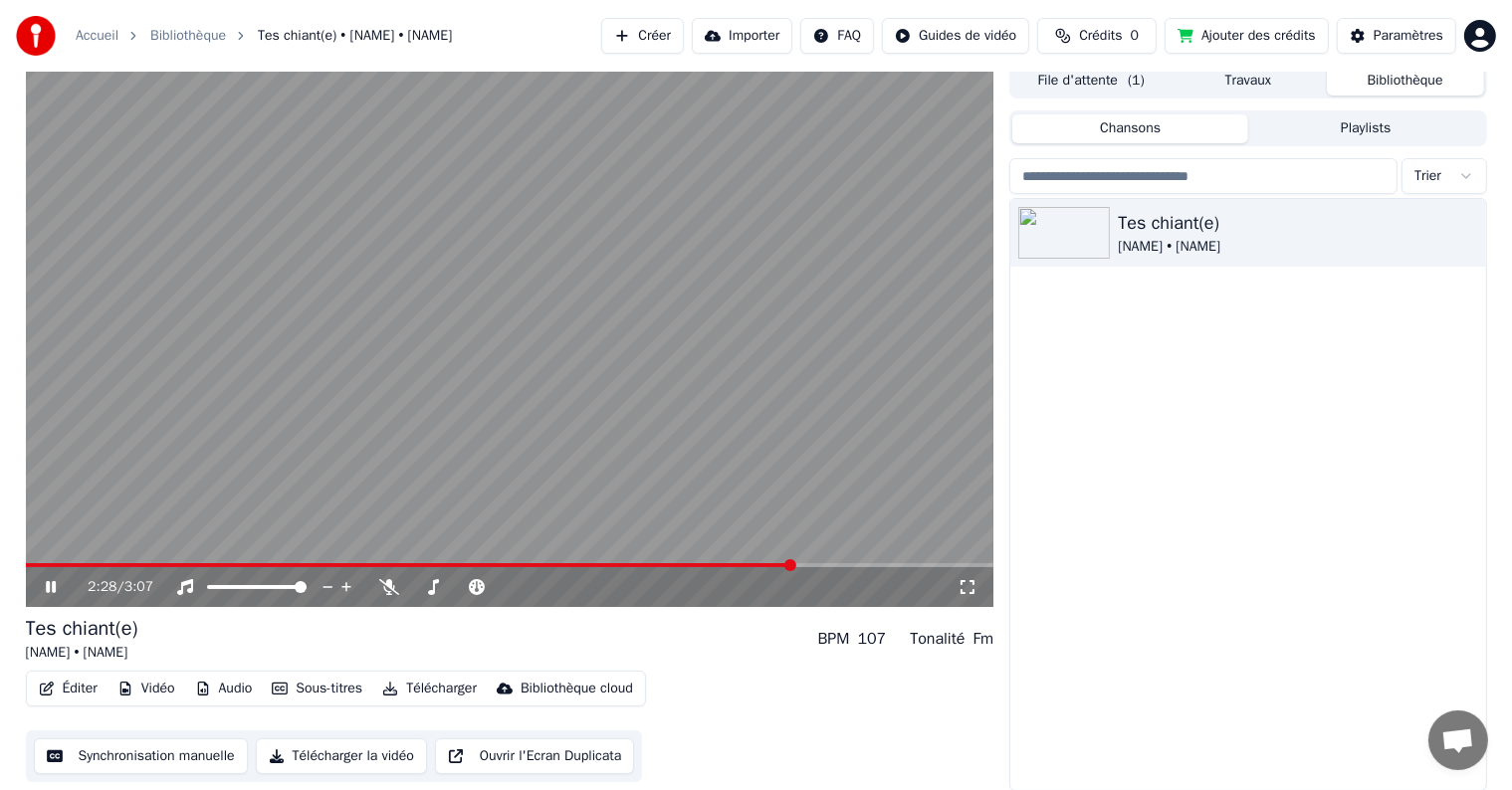 click on "2:28  /  3:07" at bounding box center [510, 587] 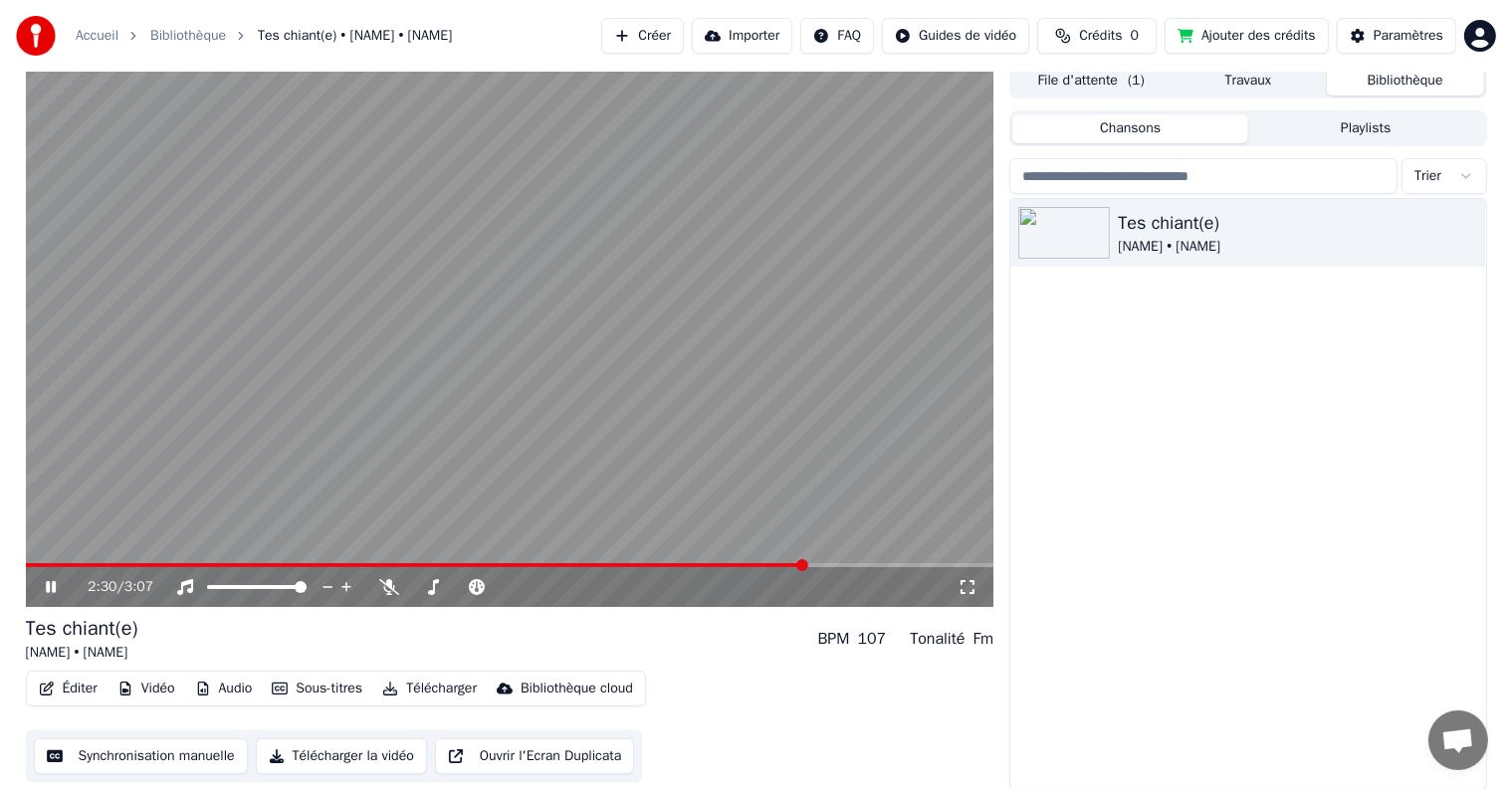 click on "2:30  /  3:07" at bounding box center [510, 587] 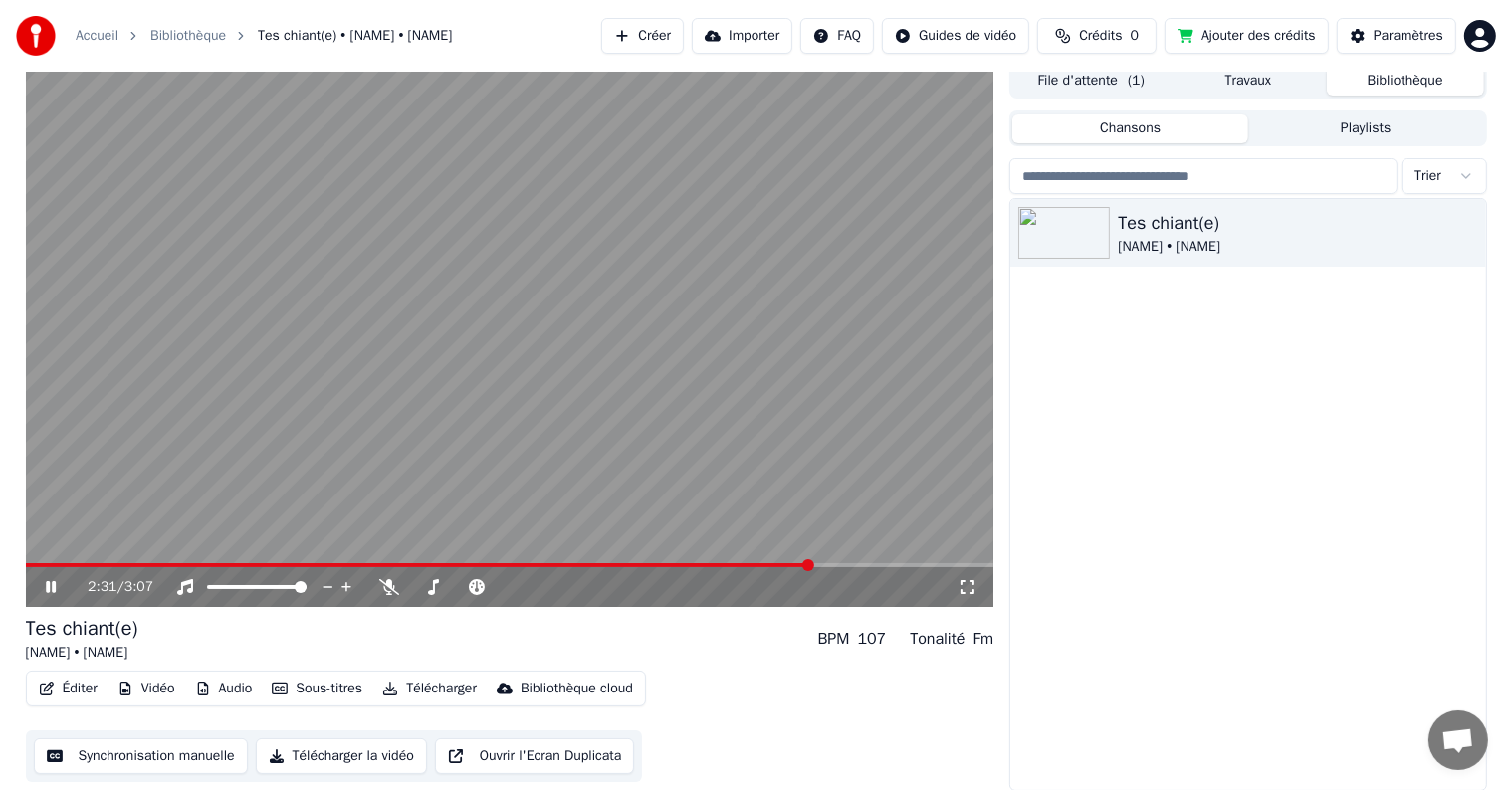 click at bounding box center [510, 565] 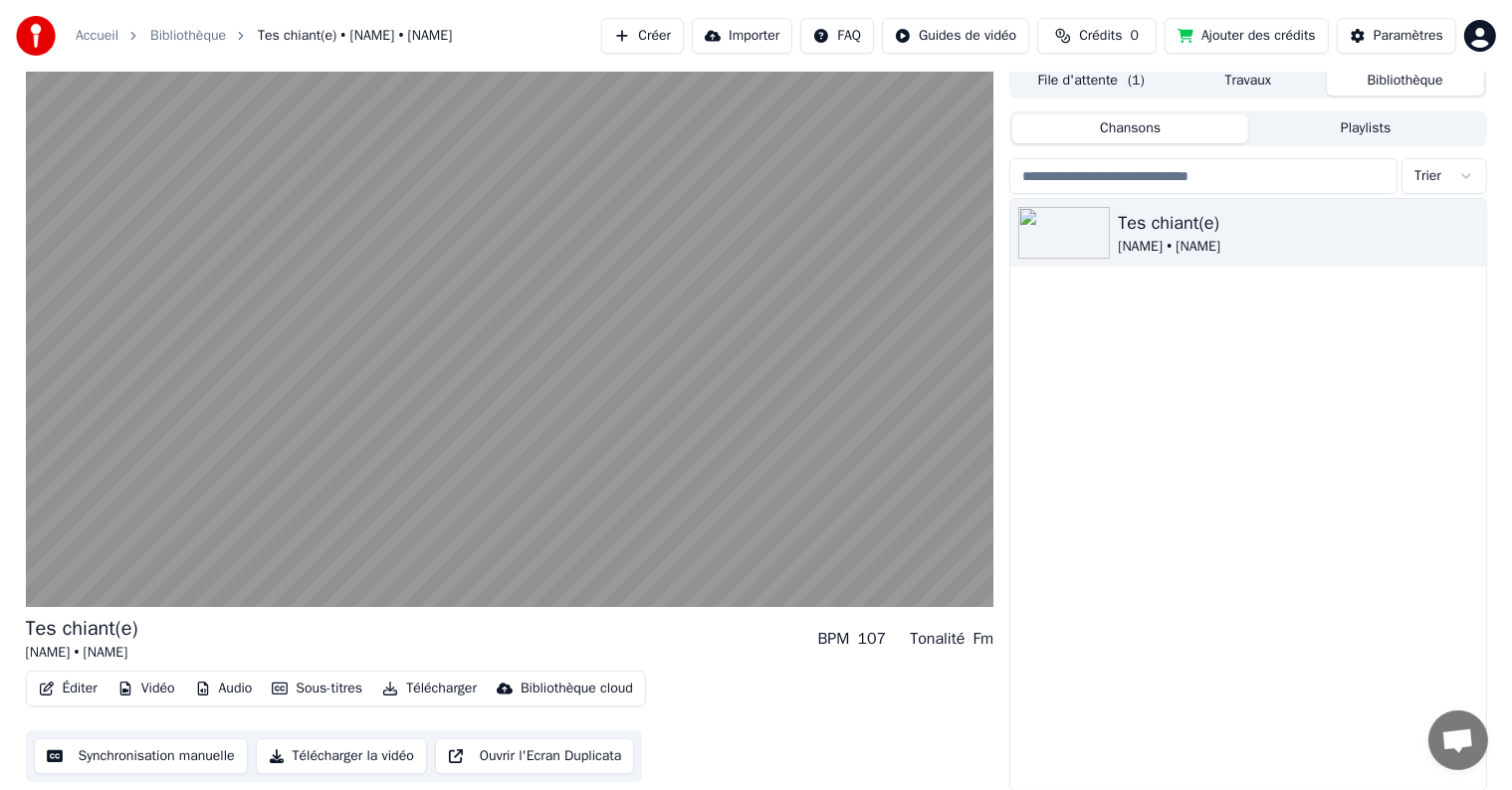click on "Éditer Vidéo Audio Sous-titres Télécharger Bibliothèque cloud Synchronisation manuelle Télécharger la vidéo Ouvrir l'Ecran Duplicata" at bounding box center (510, 726) 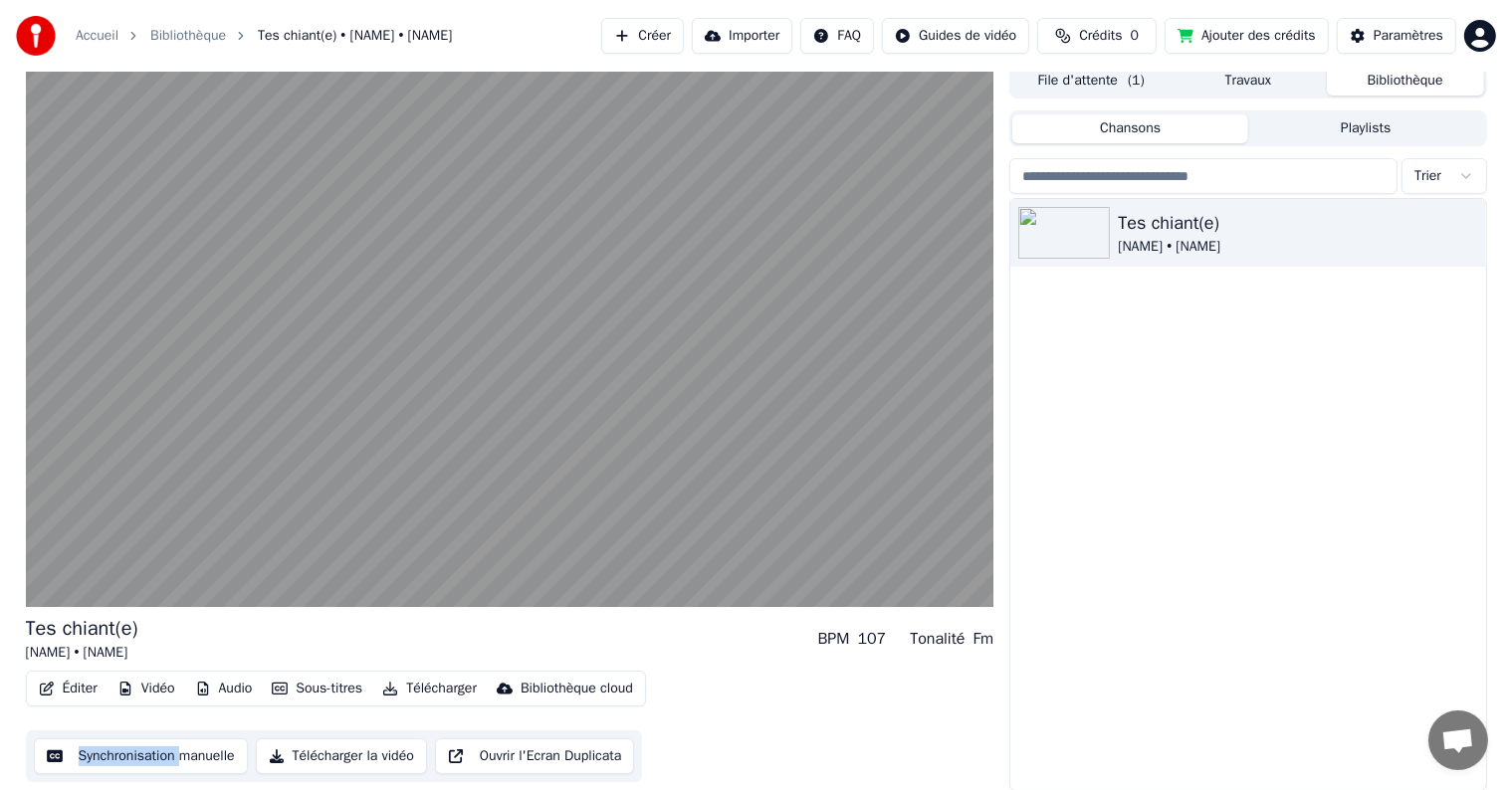 click on "Éditer Vidéo Audio Sous-titres Télécharger Bibliothèque cloud Synchronisation manuelle Télécharger la vidéo Ouvrir l'Ecran Duplicata" at bounding box center [510, 726] 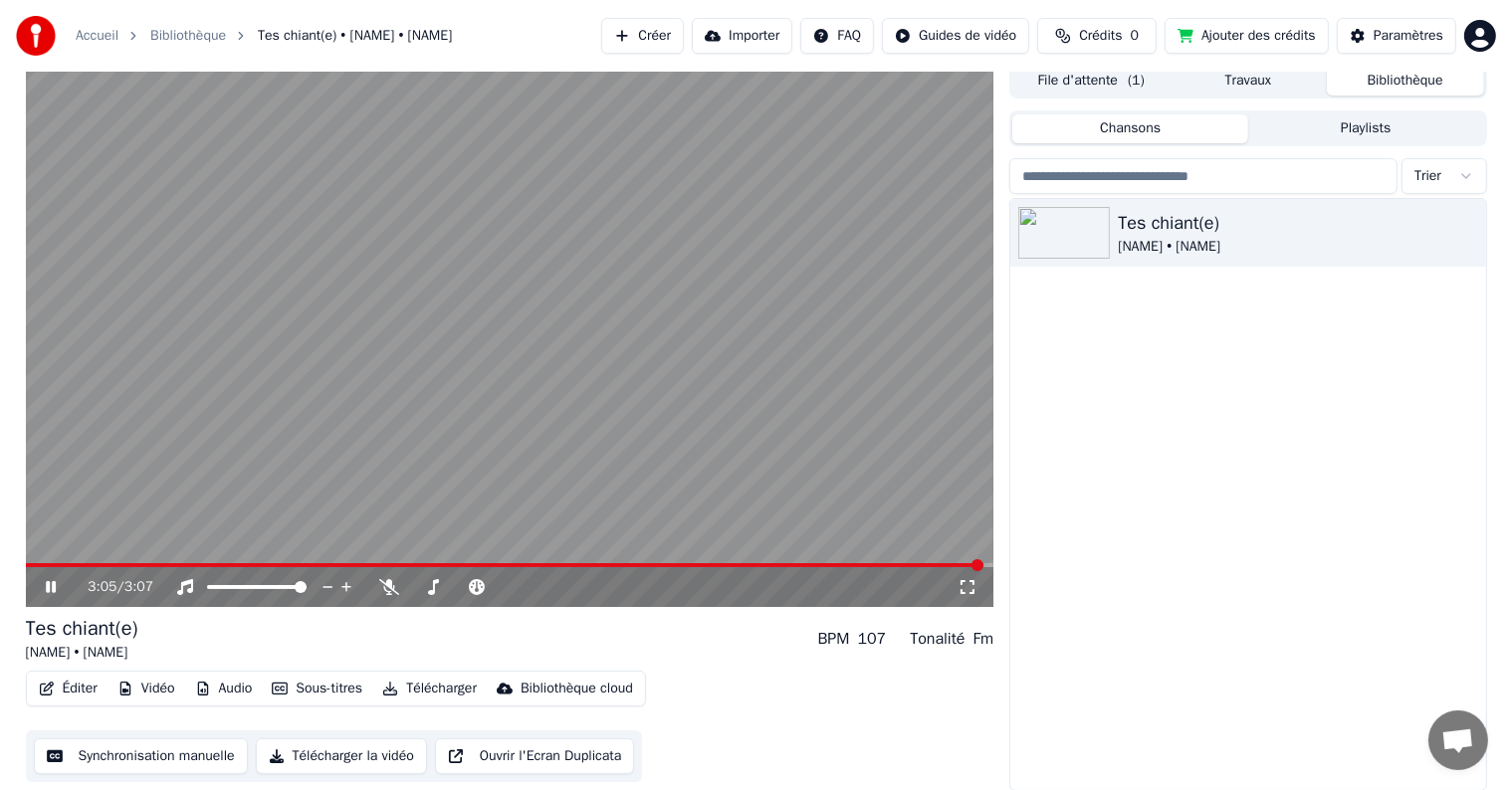 click on "3:05  /  3:07" at bounding box center (510, 587) 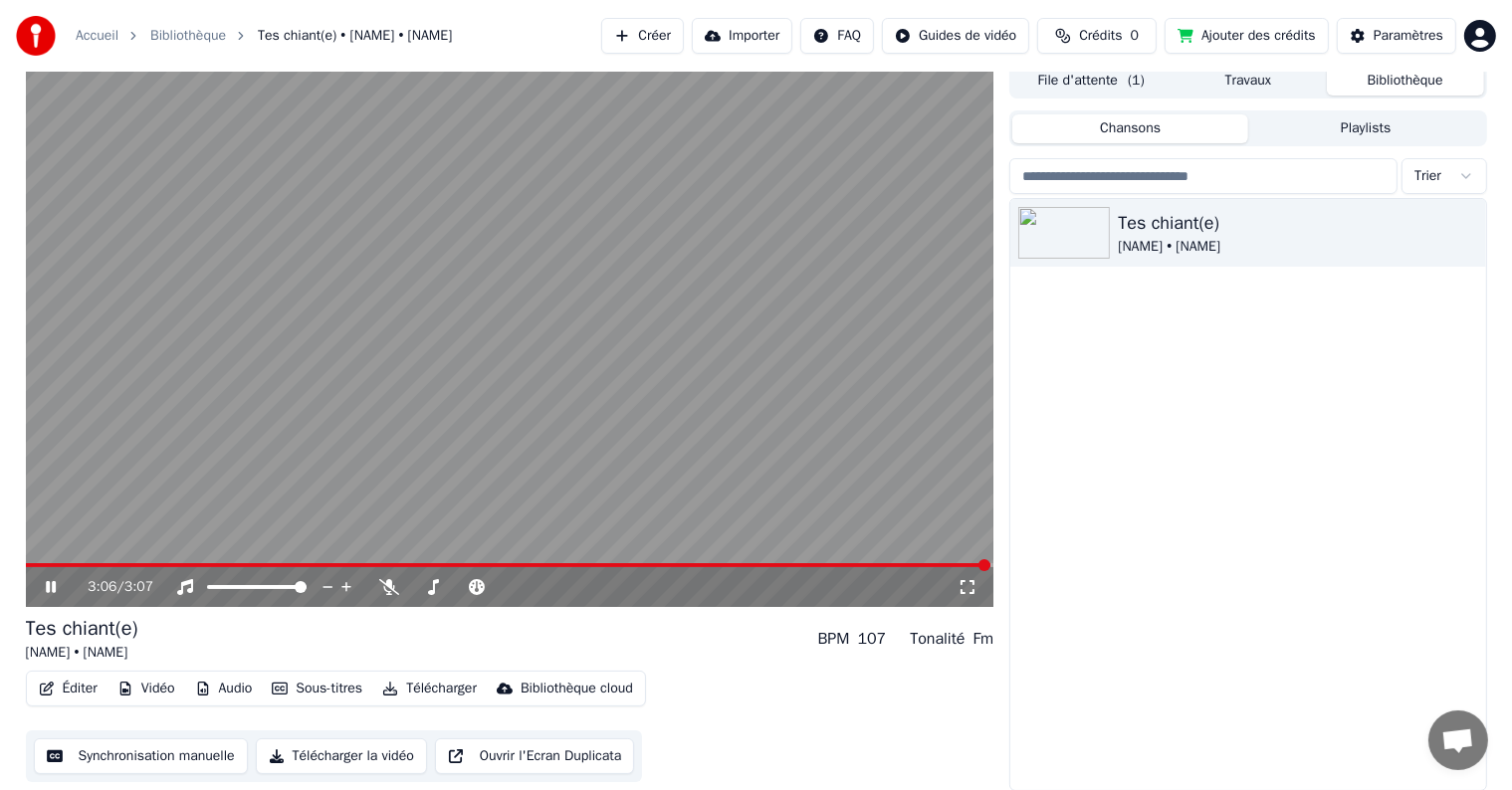 click at bounding box center [510, 334] 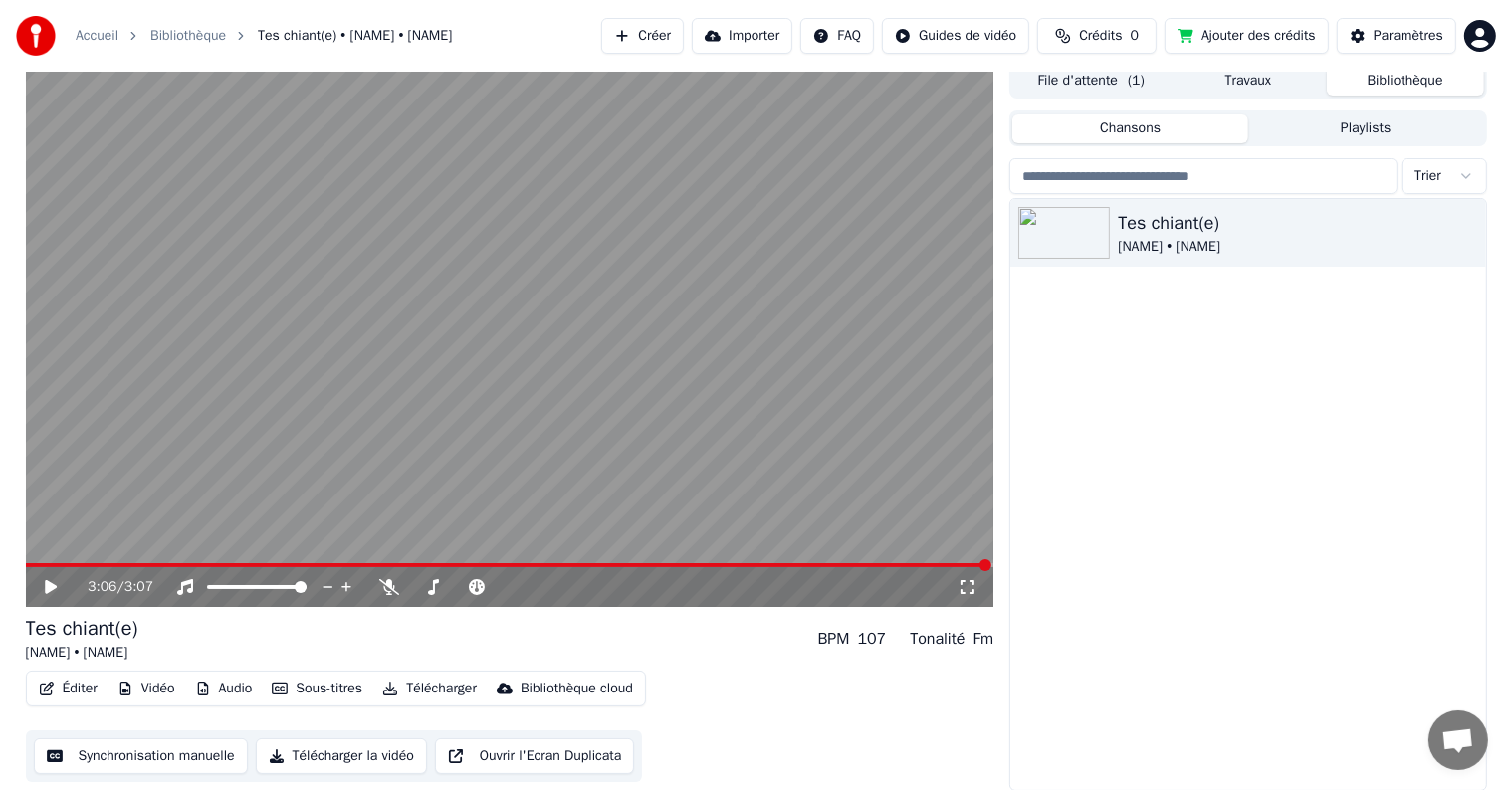 click on "Télécharger la vidéo" at bounding box center [341, 756] 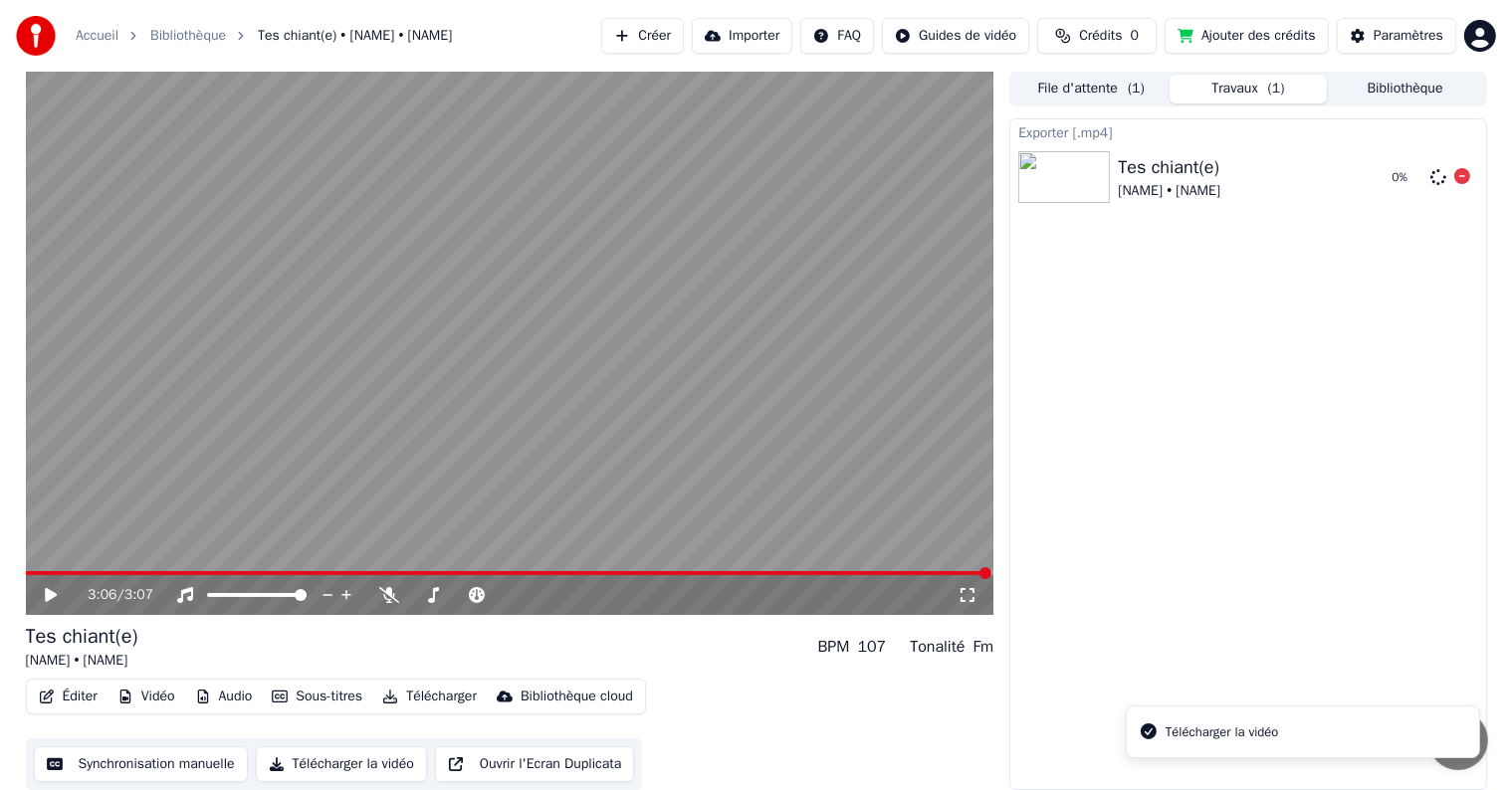 scroll, scrollTop: 1, scrollLeft: 0, axis: vertical 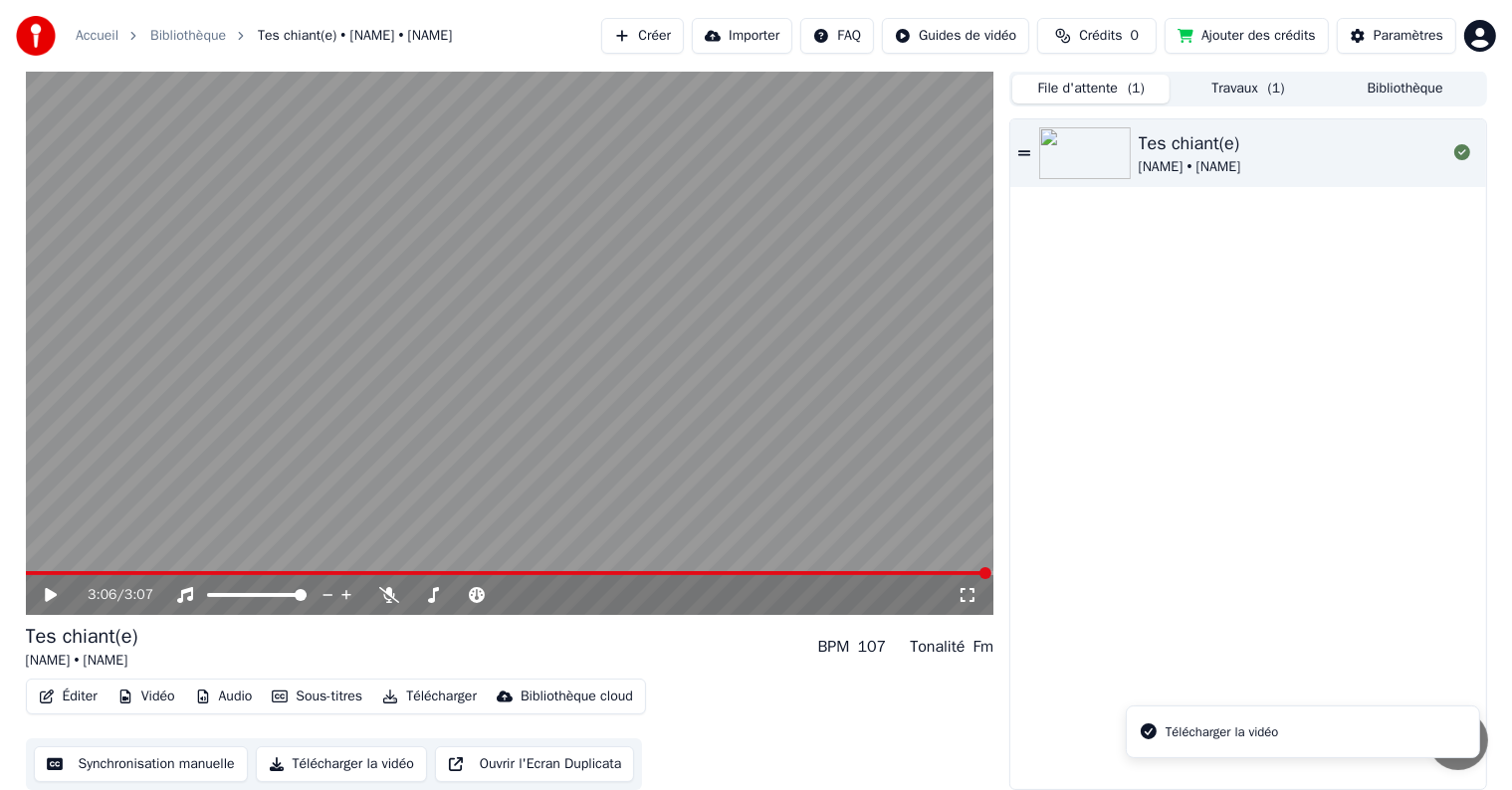 click on "File d'attente ( 1 )" at bounding box center (1091, 89) 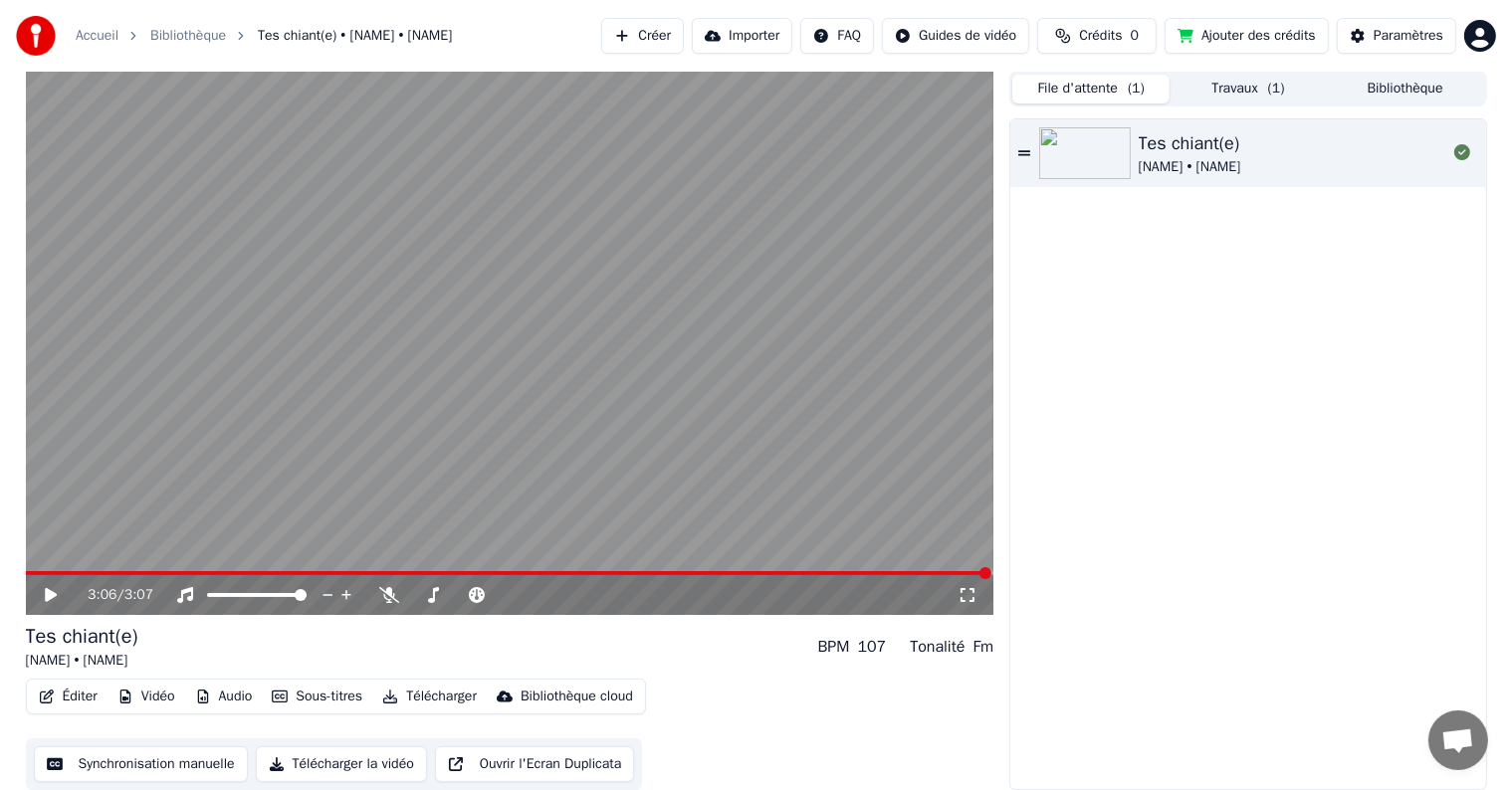 click on "Travaux ( 1 )" at bounding box center (1248, 89) 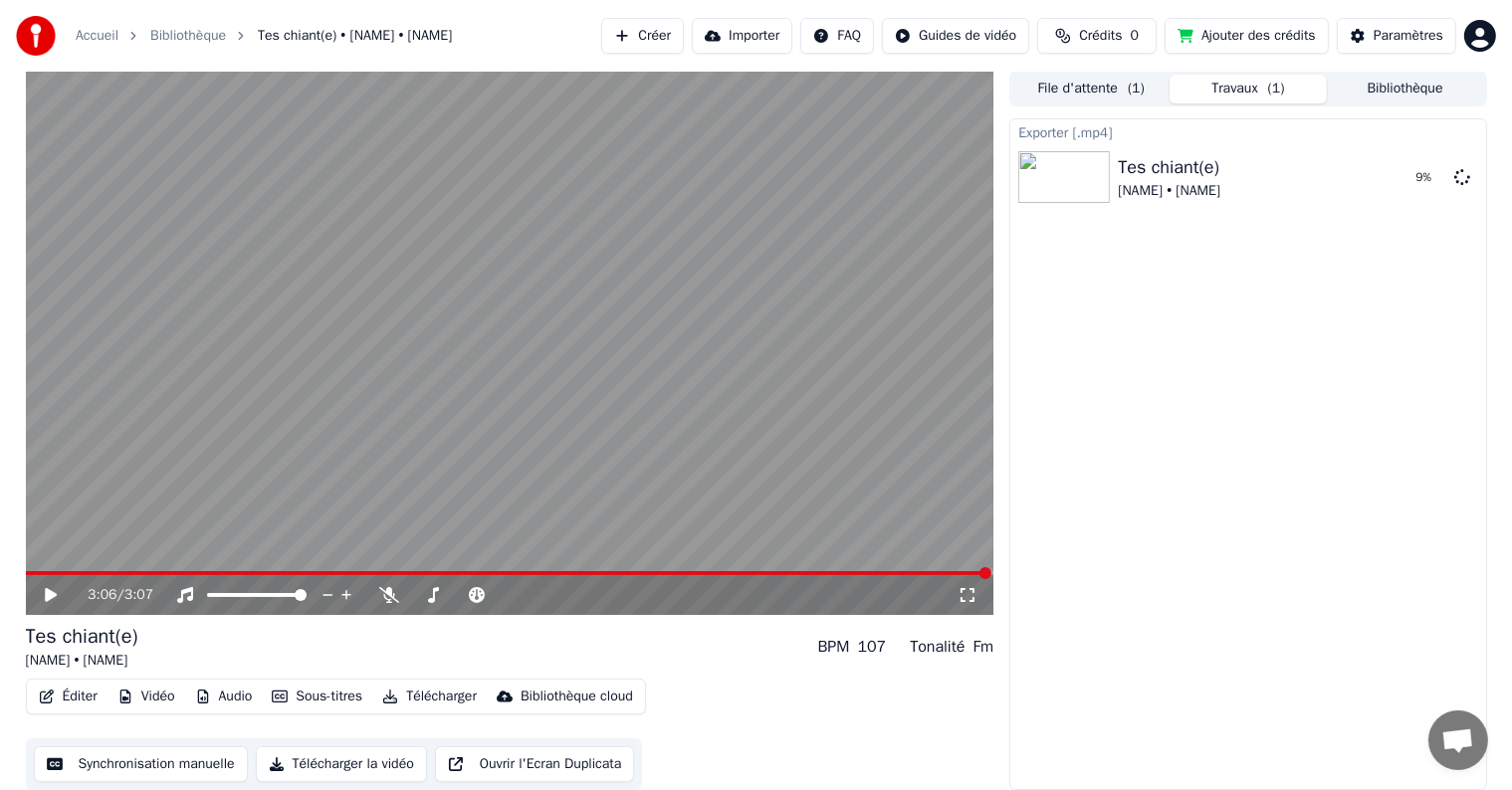 click on "Télécharger" at bounding box center [429, 696] 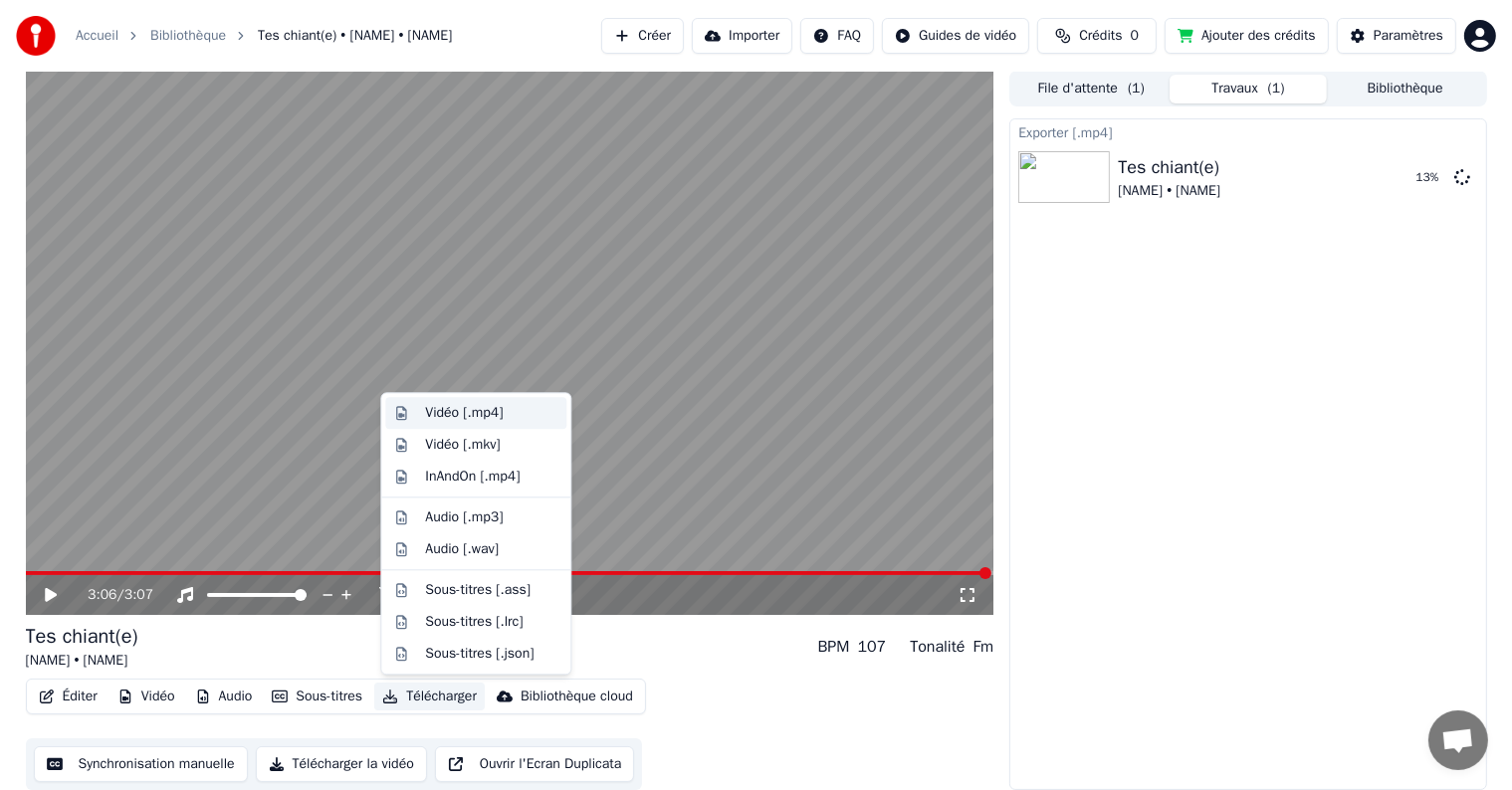 click on "Vidéo [.mp4]" at bounding box center [464, 413] 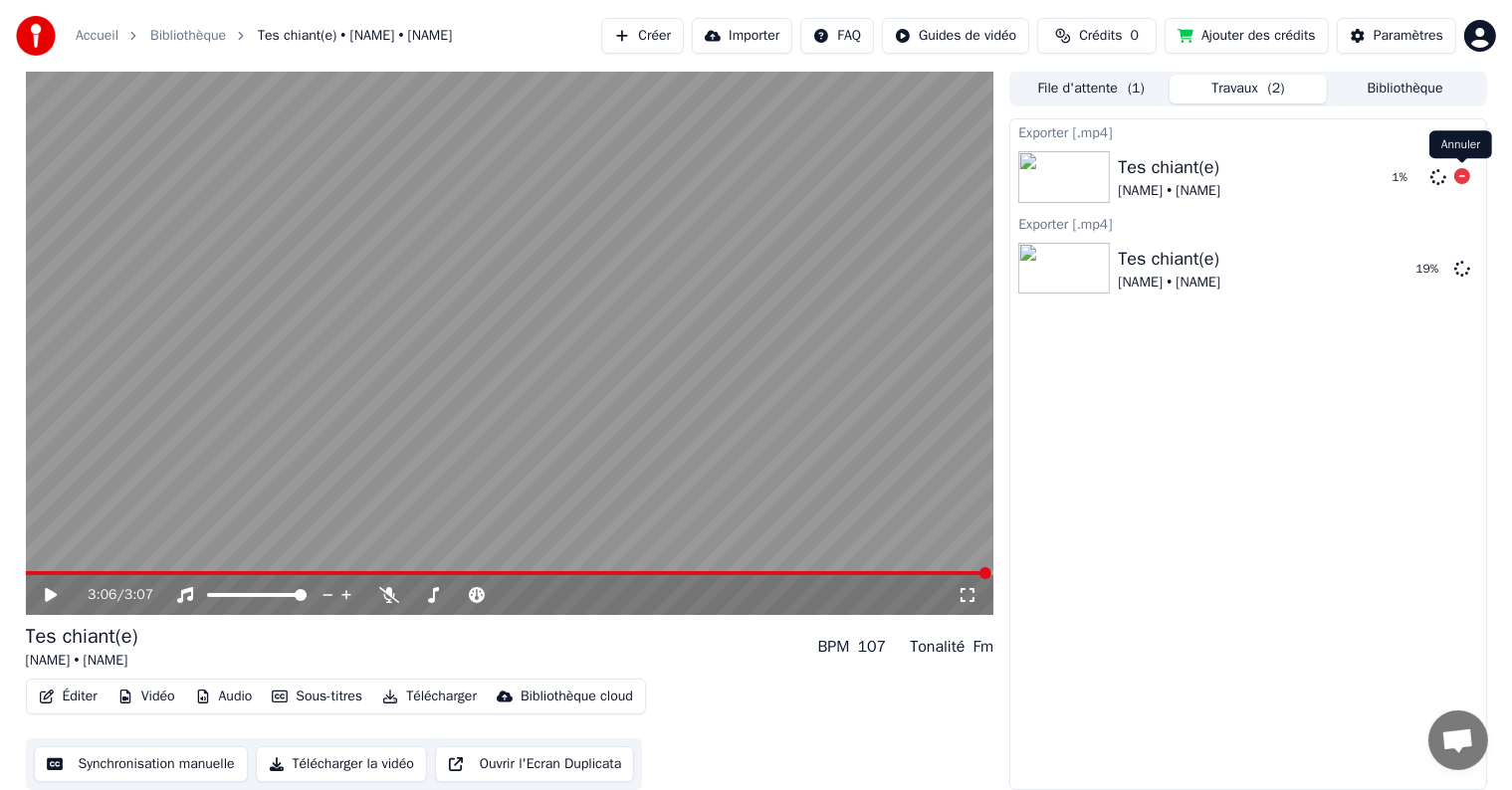 click 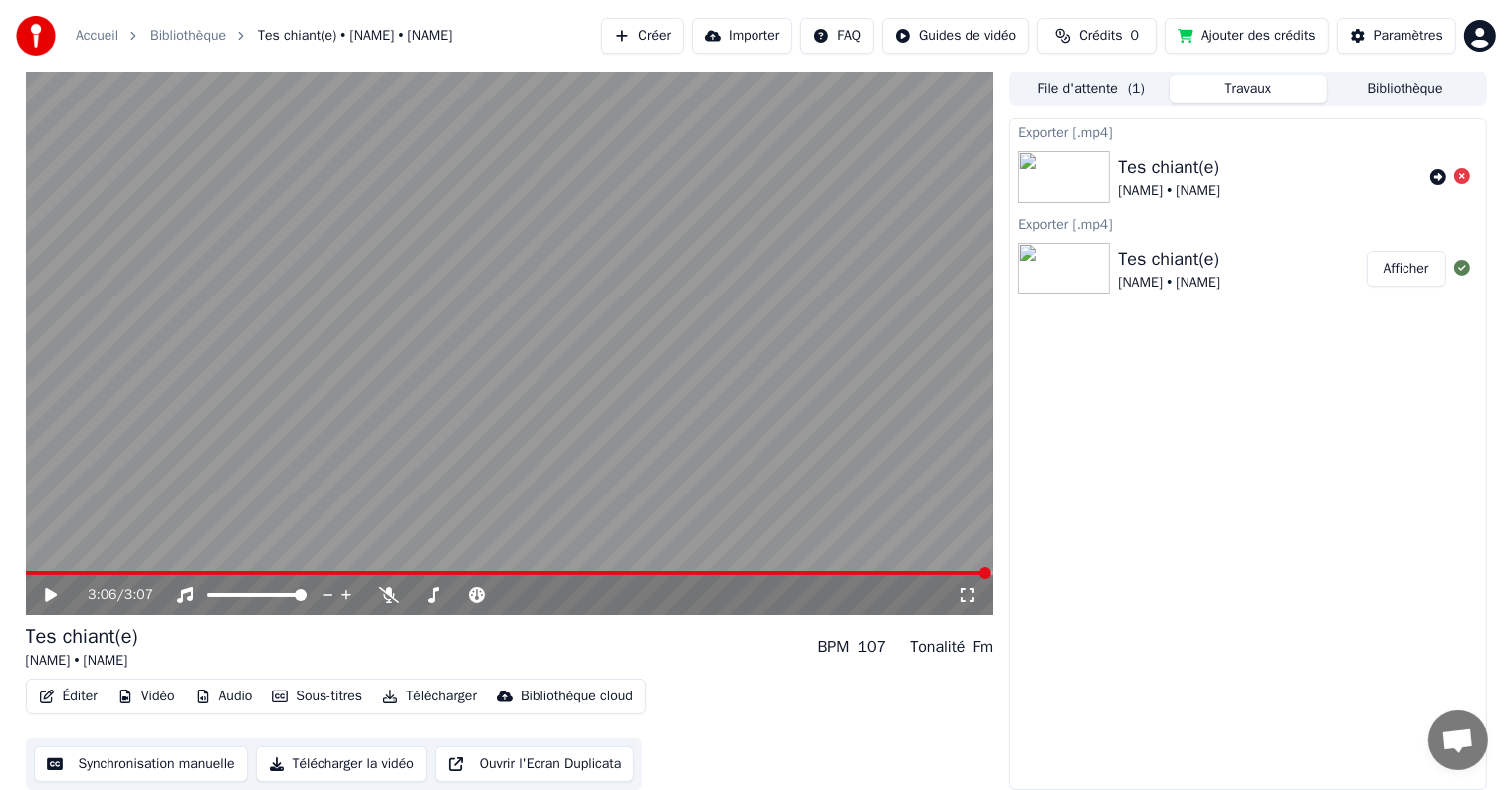 click on "Afficher" at bounding box center [1406, 269] 